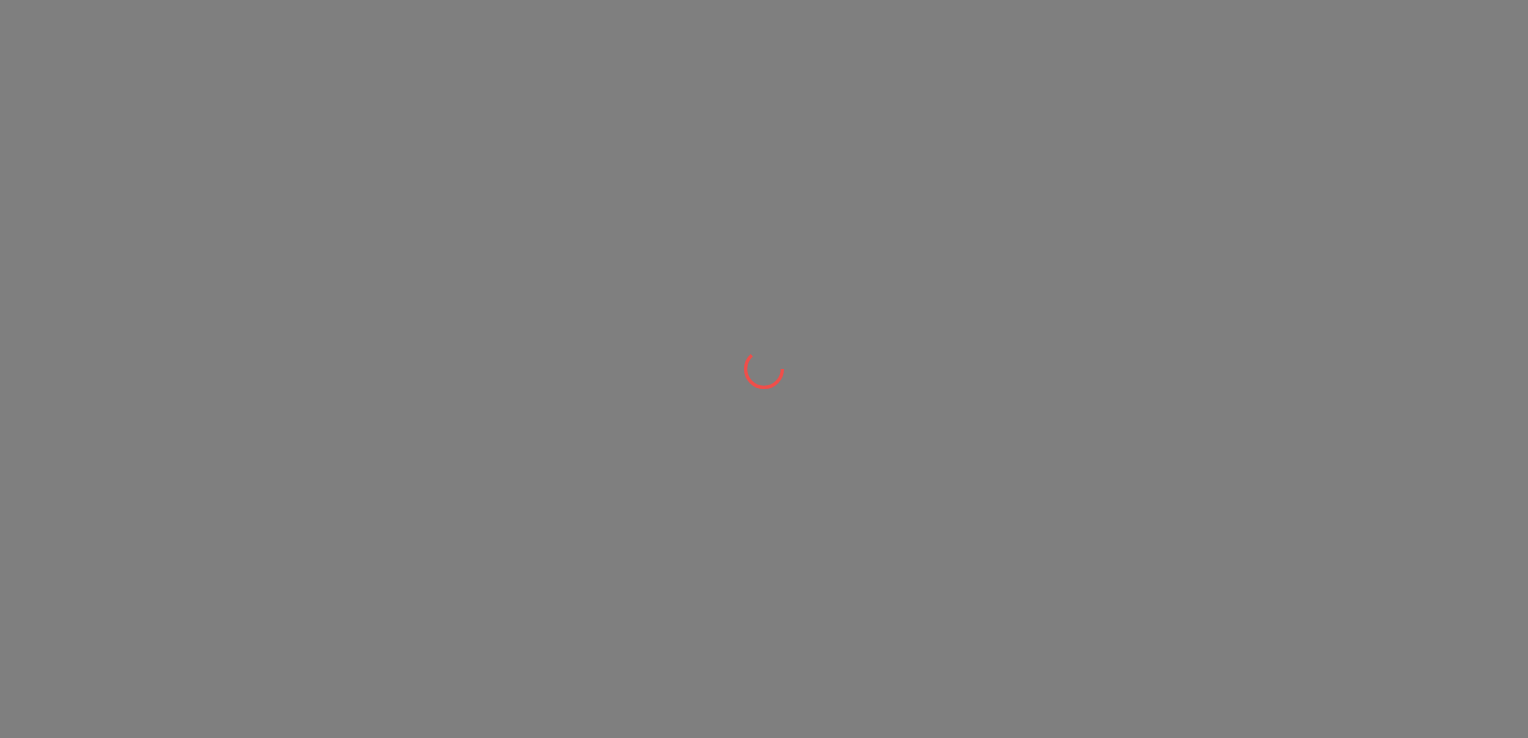 scroll, scrollTop: 0, scrollLeft: 0, axis: both 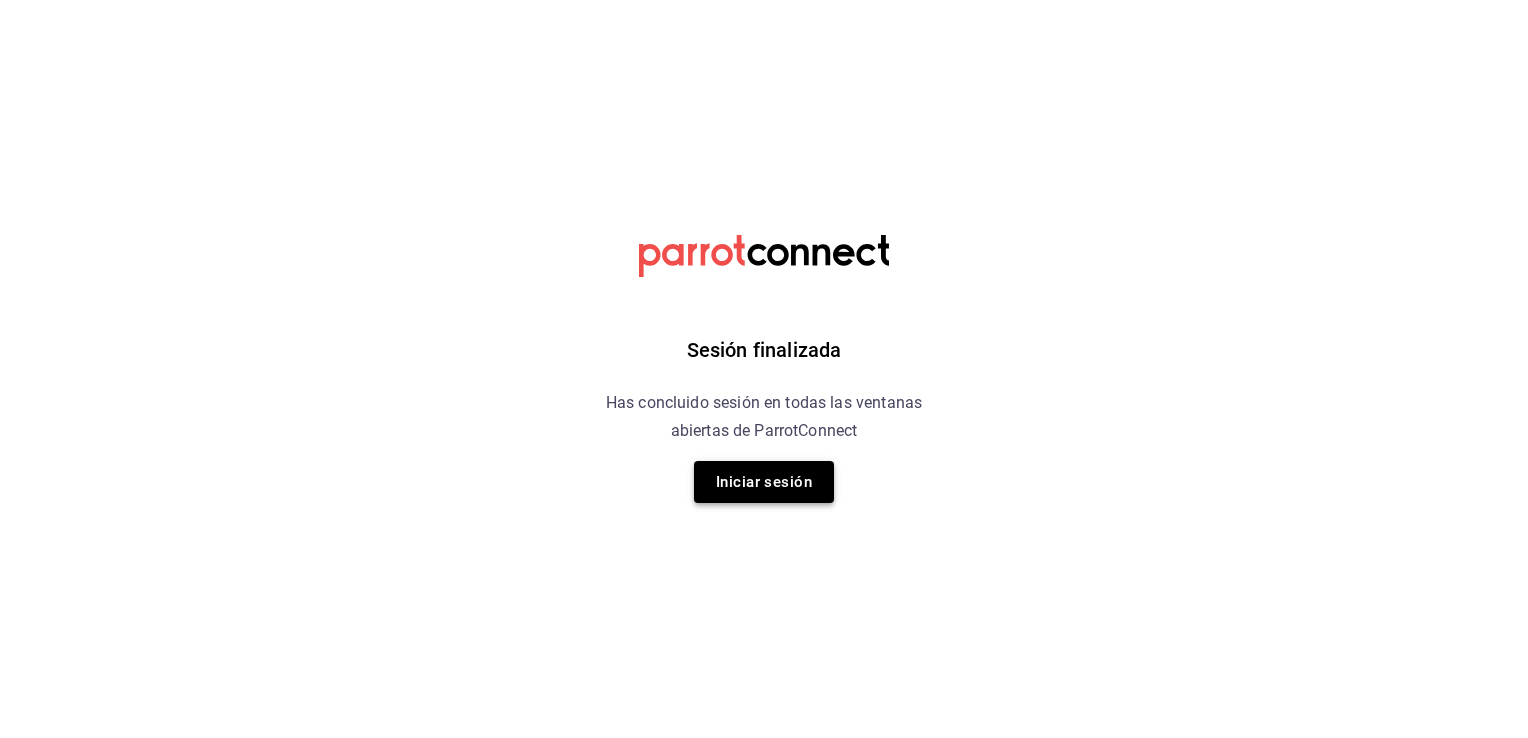 click on "Iniciar sesión" at bounding box center (764, 482) 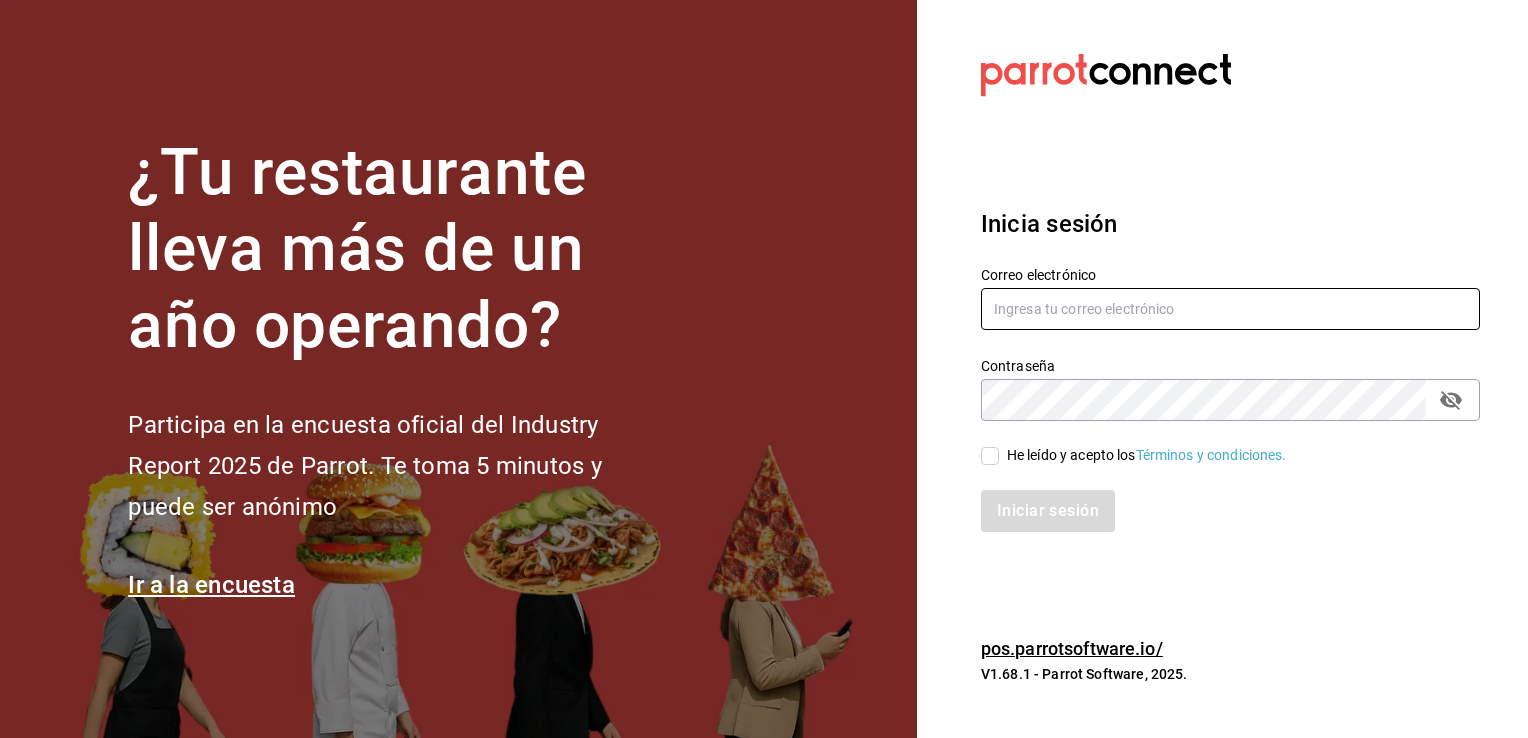 type on "[EMAIL]" 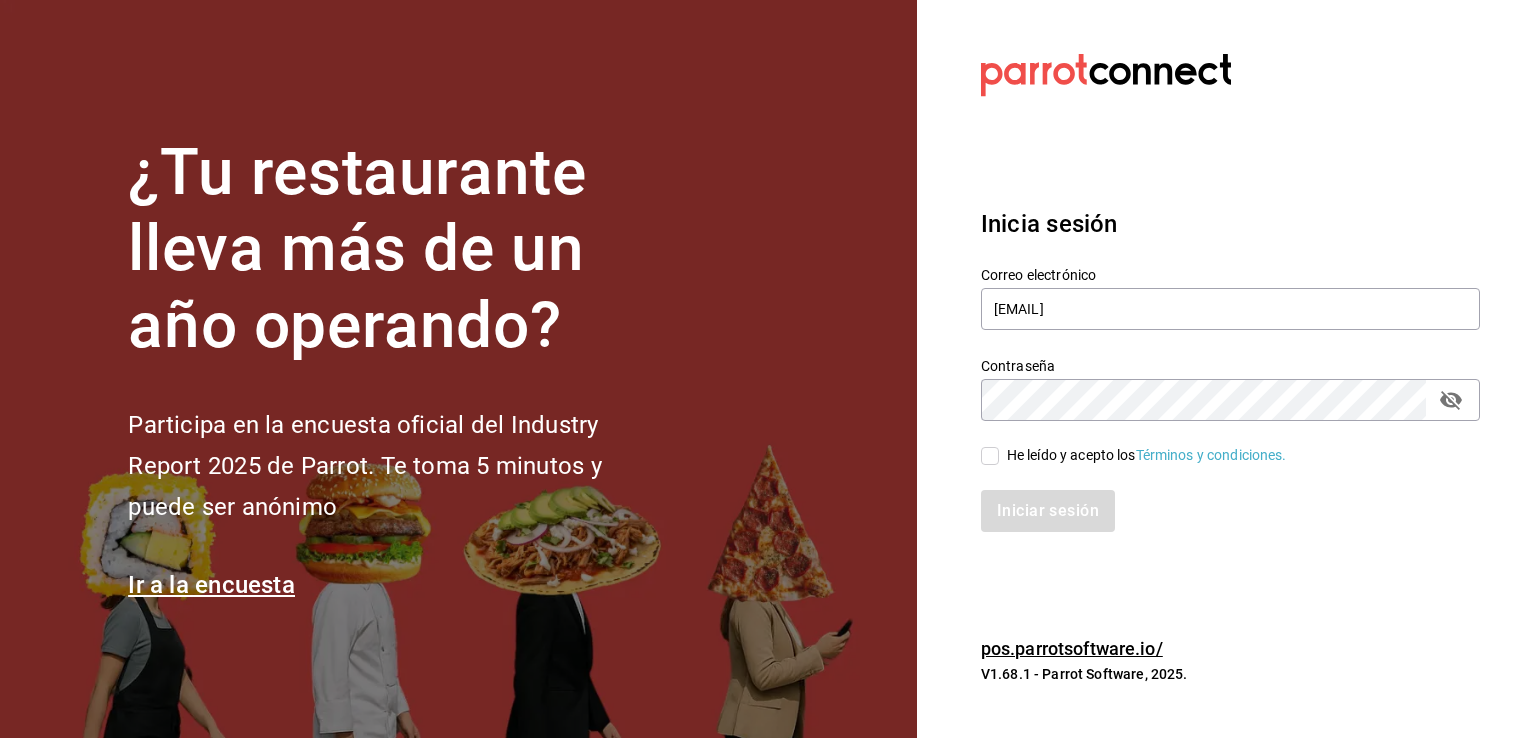 click on "He leído y acepto los  Términos y condiciones." at bounding box center (990, 456) 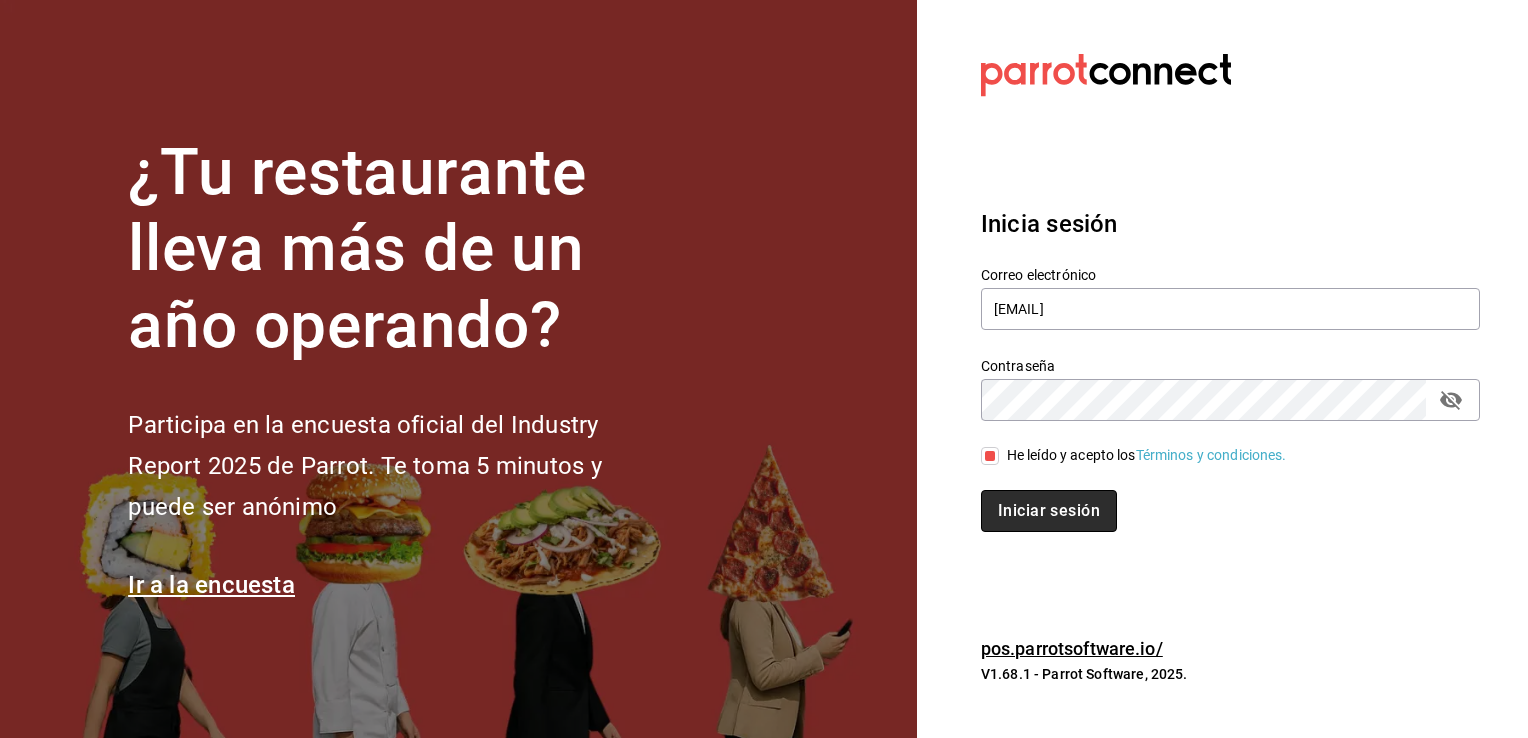 click on "Iniciar sesión" at bounding box center (1049, 511) 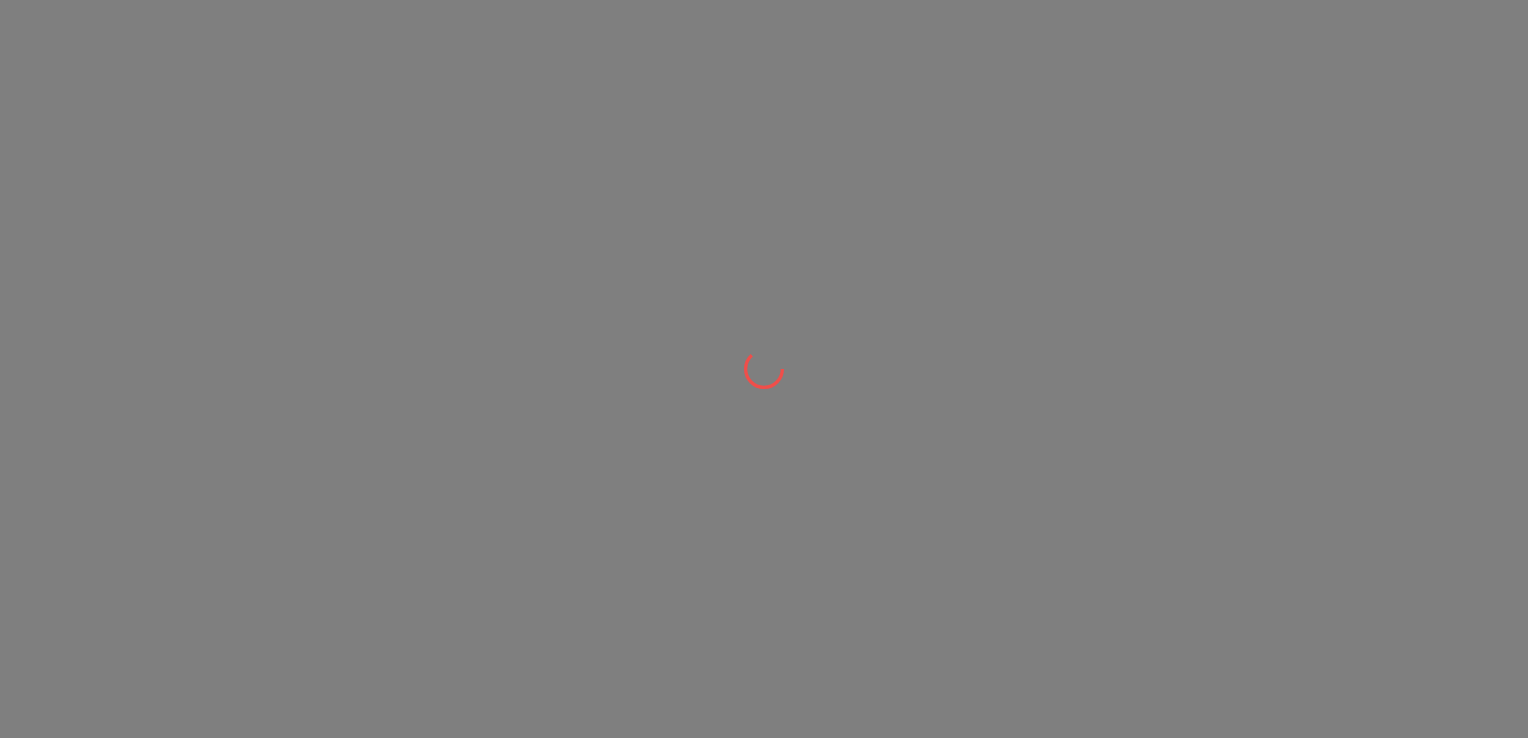 scroll, scrollTop: 0, scrollLeft: 0, axis: both 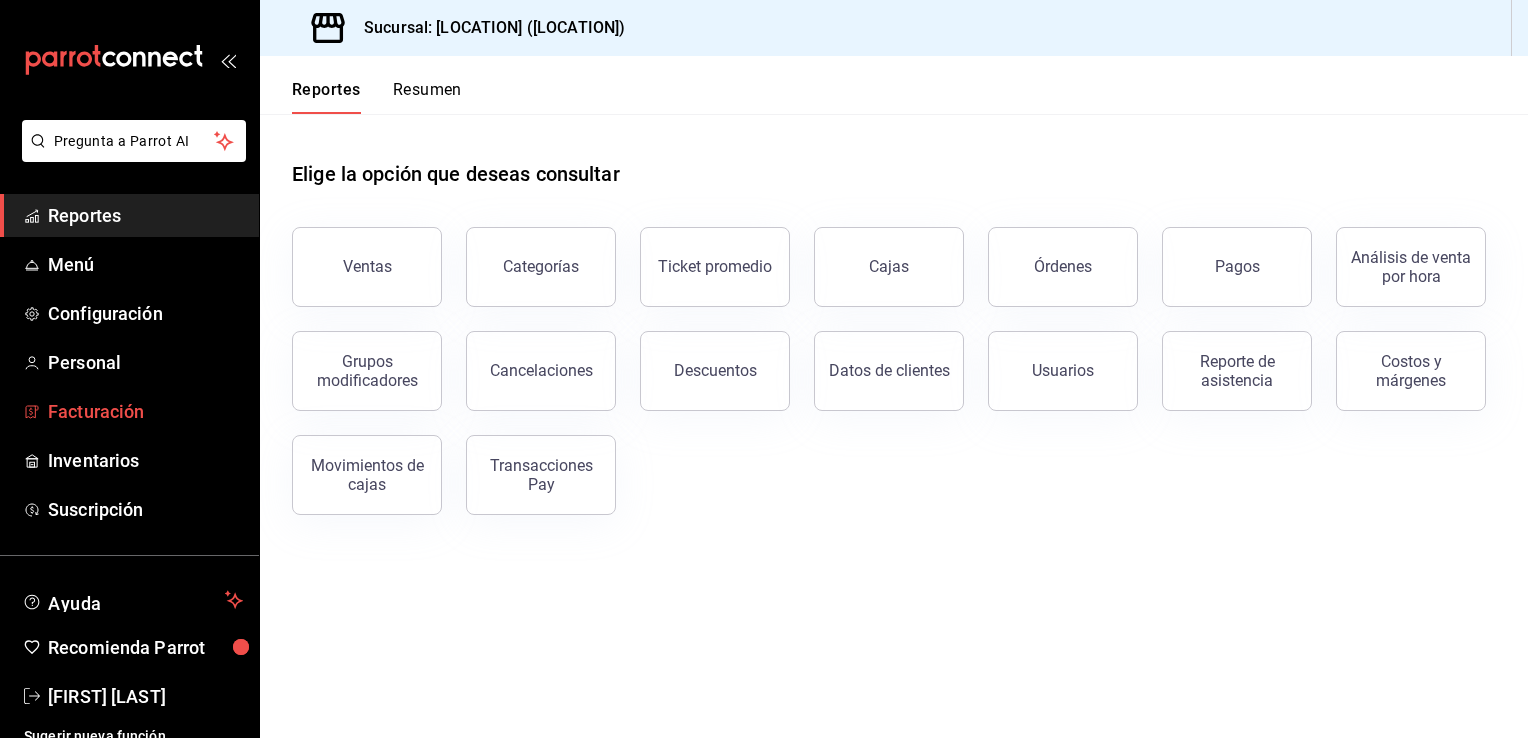 click on "Facturación" at bounding box center (145, 411) 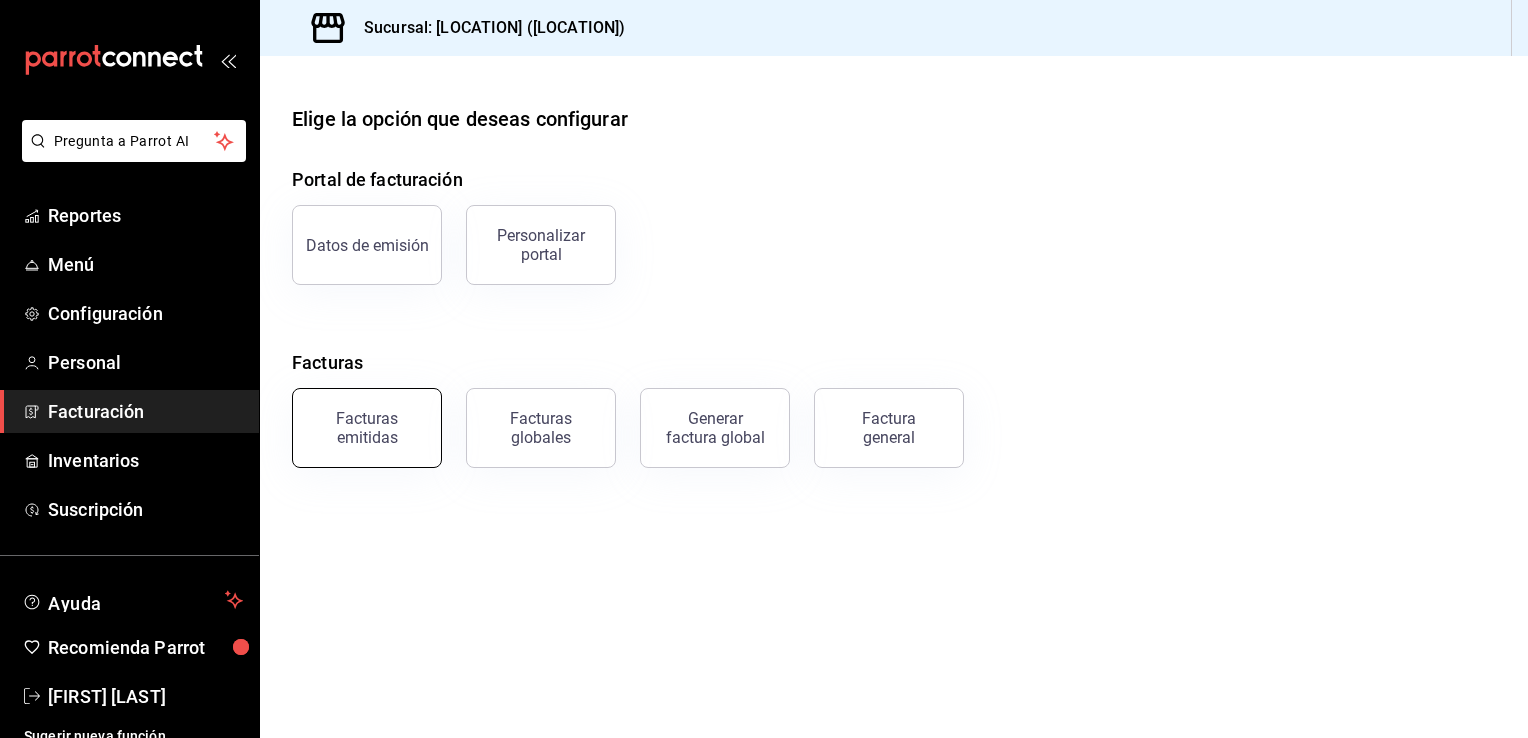 click on "Facturas emitidas" at bounding box center (367, 428) 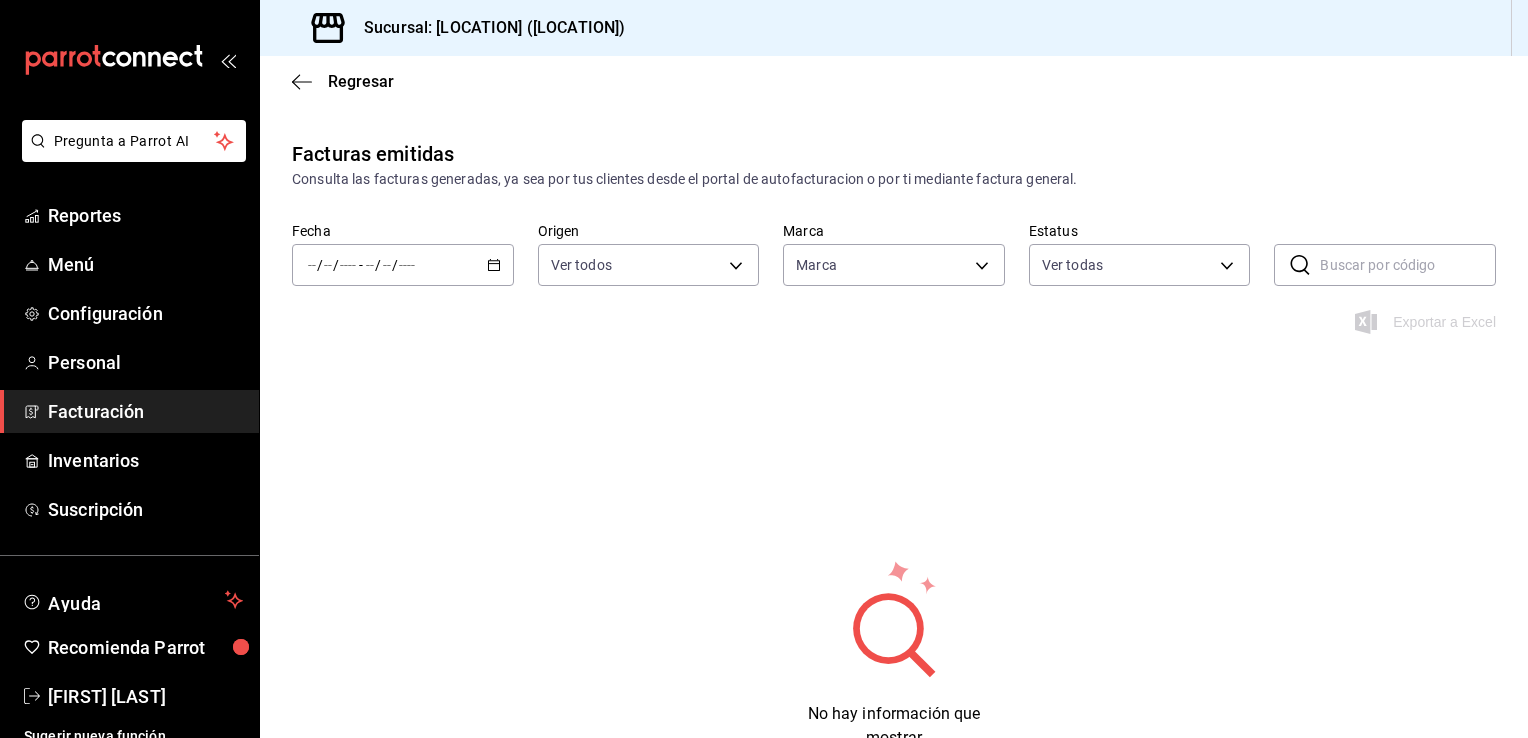 type on "8849b9a1-bb5d-4a4a-88c9-fd6c7bb4bafa" 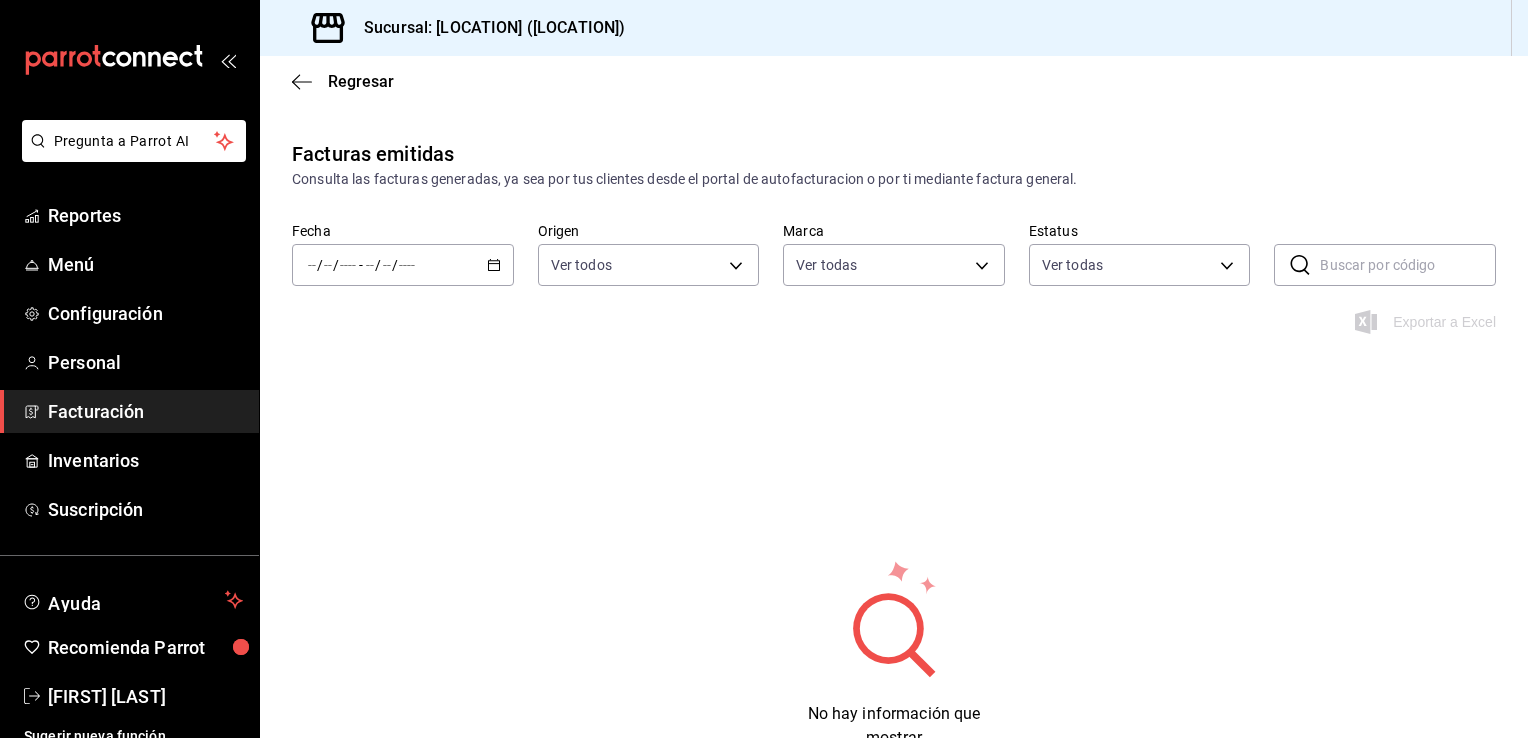 click 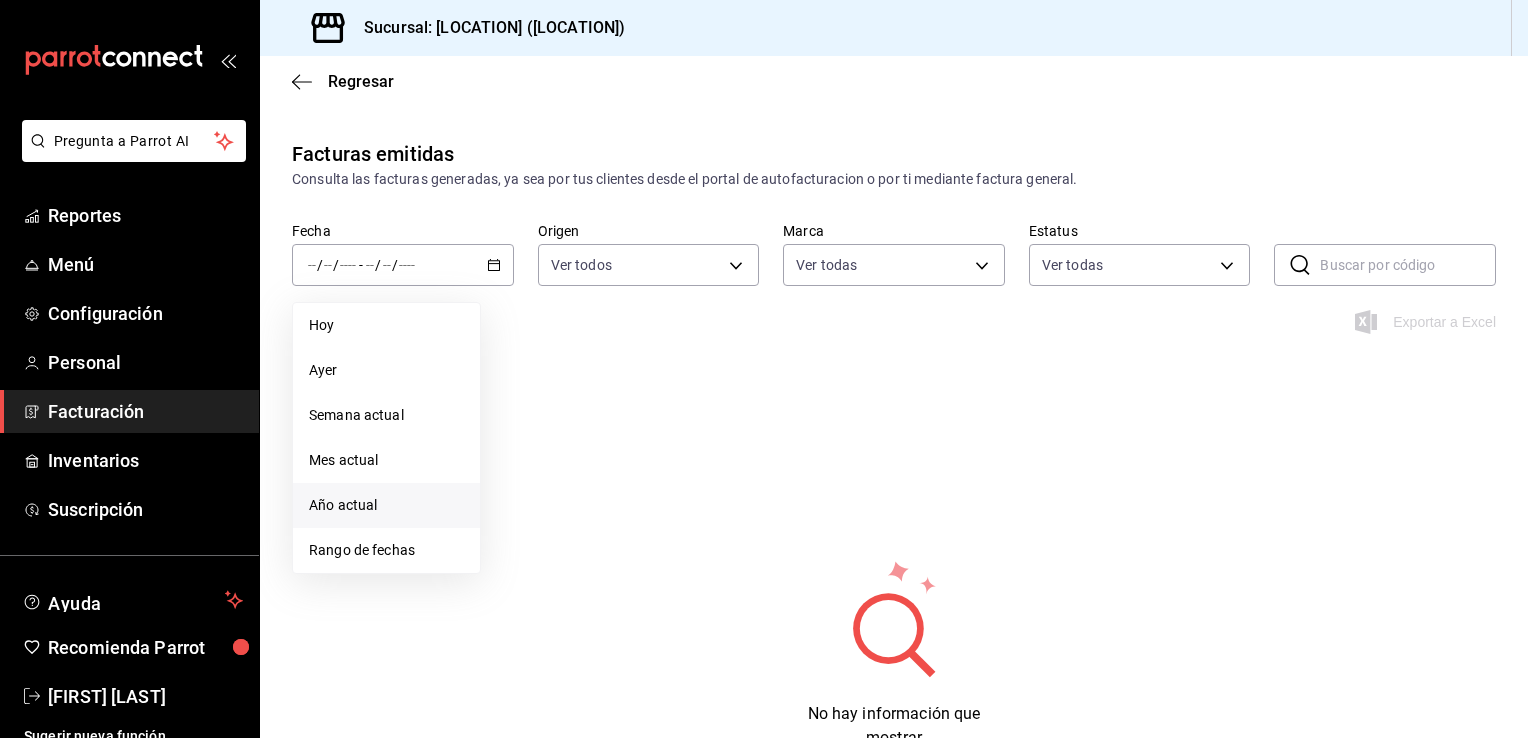 click on "Año actual" at bounding box center (386, 505) 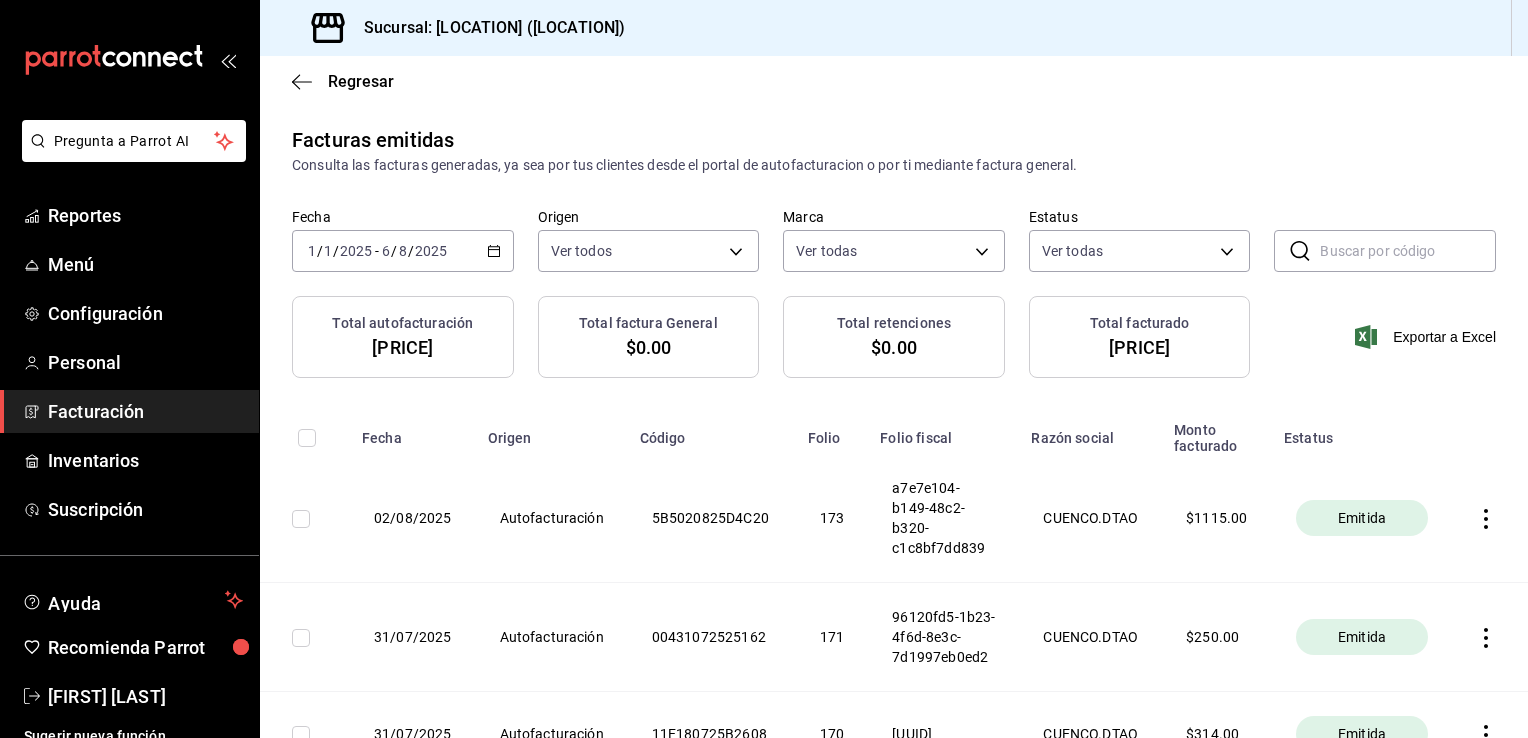 scroll, scrollTop: 0, scrollLeft: 0, axis: both 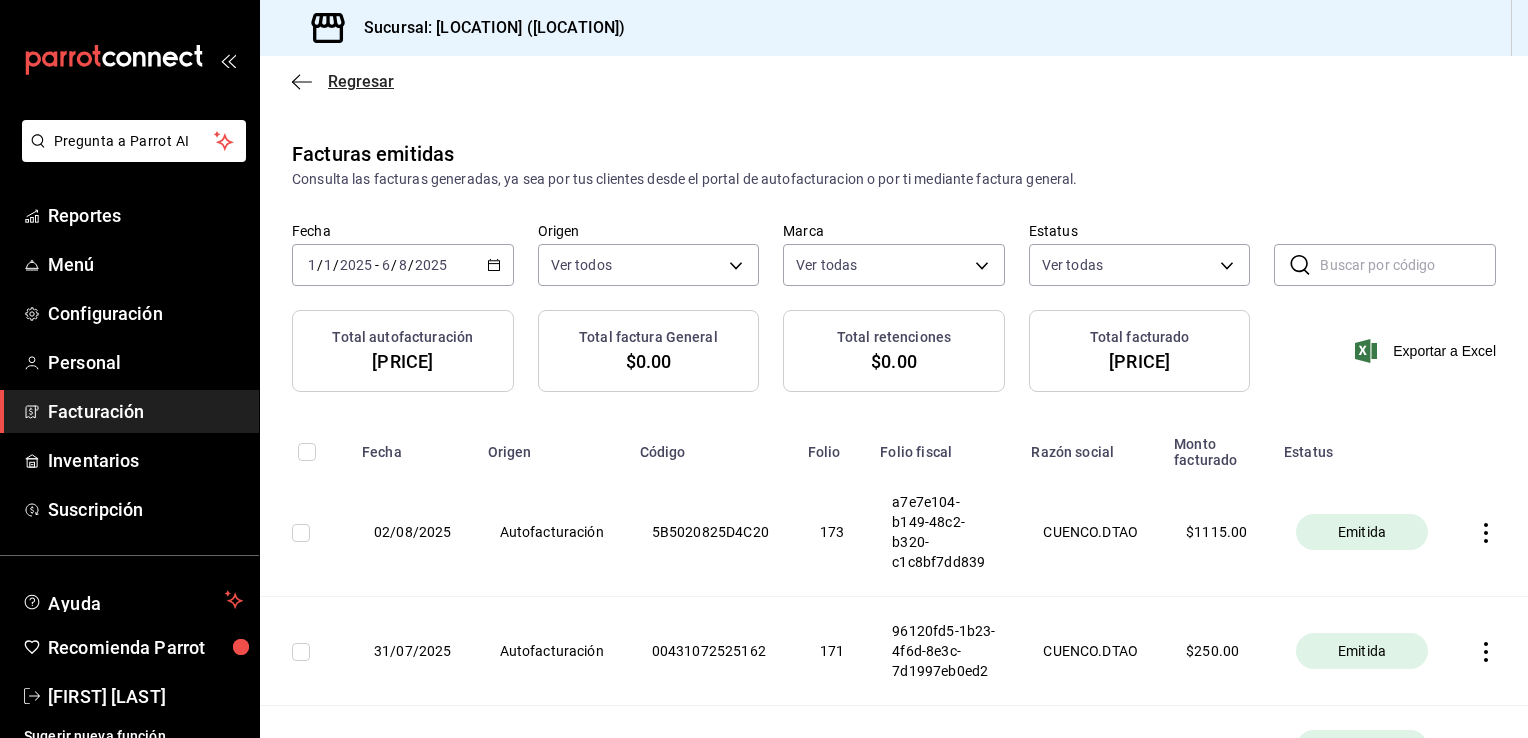 click 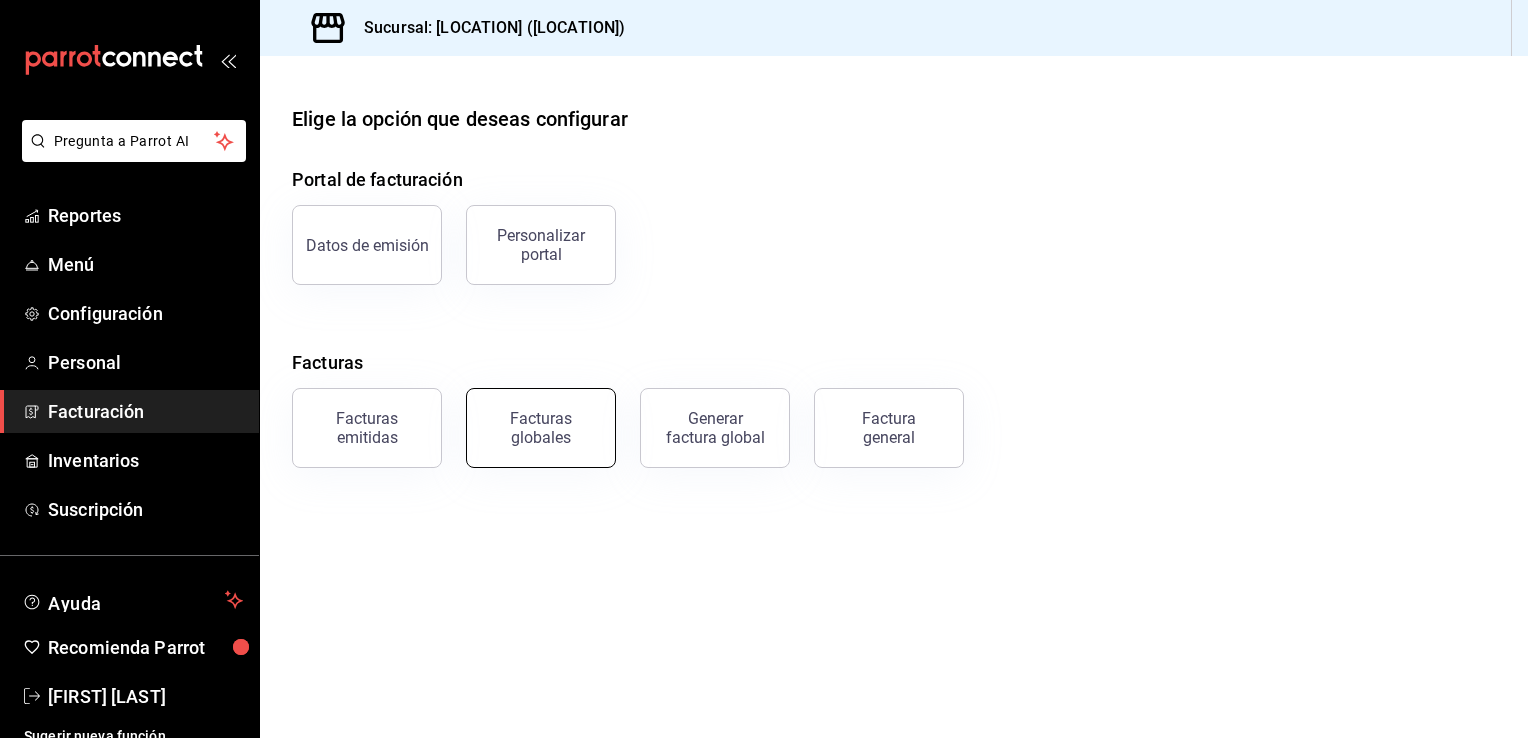 click on "Facturas globales" at bounding box center [541, 428] 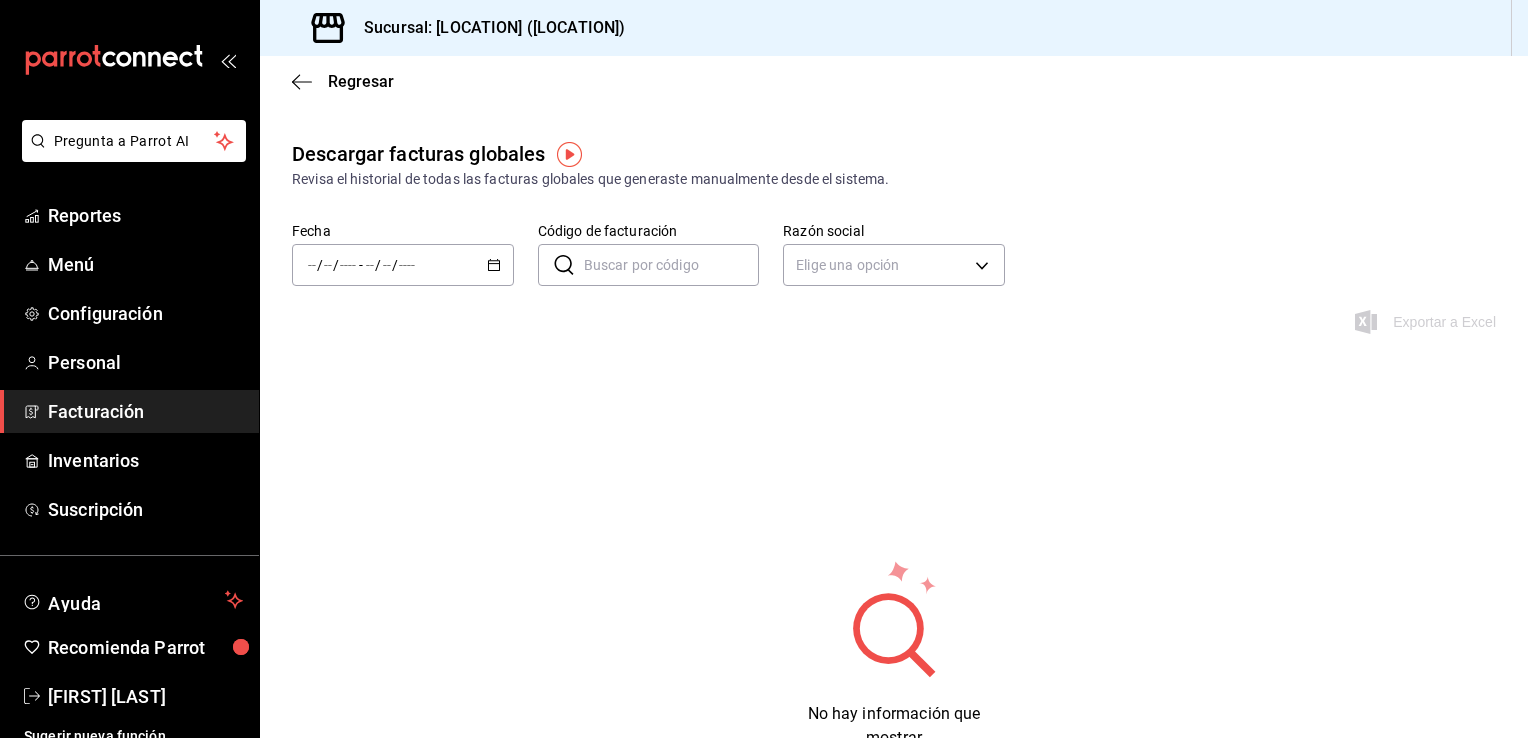 click 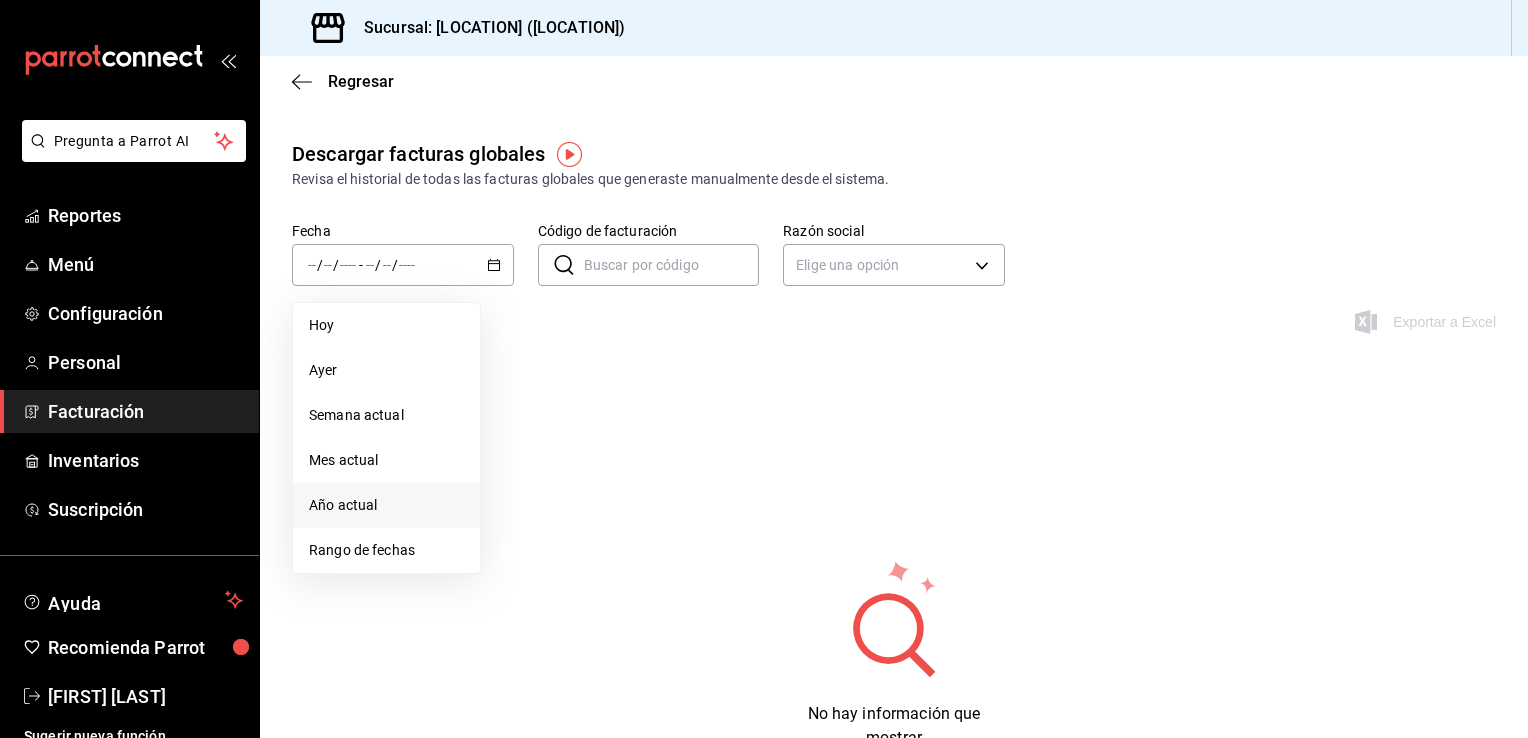 click on "Año actual" at bounding box center (386, 505) 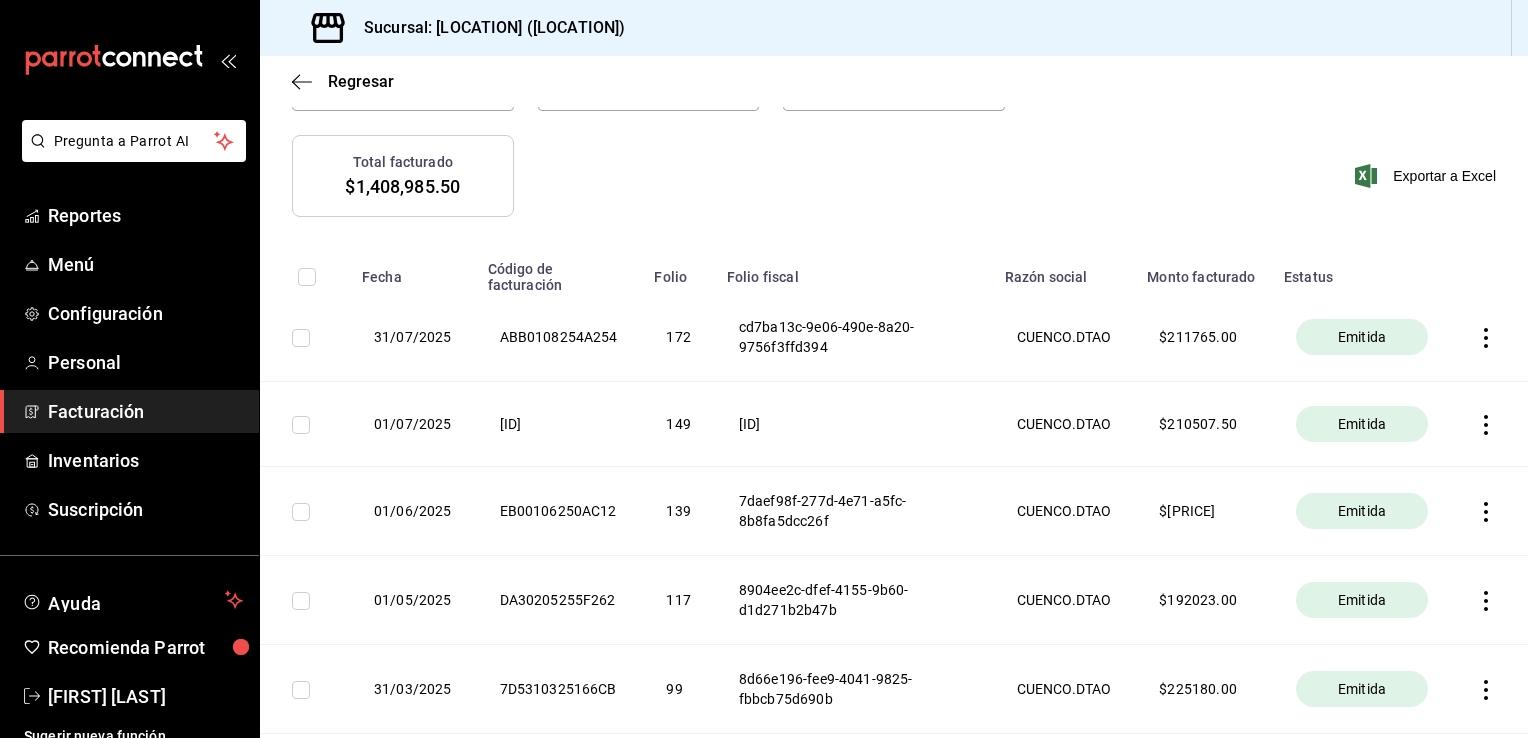 scroll, scrollTop: 176, scrollLeft: 0, axis: vertical 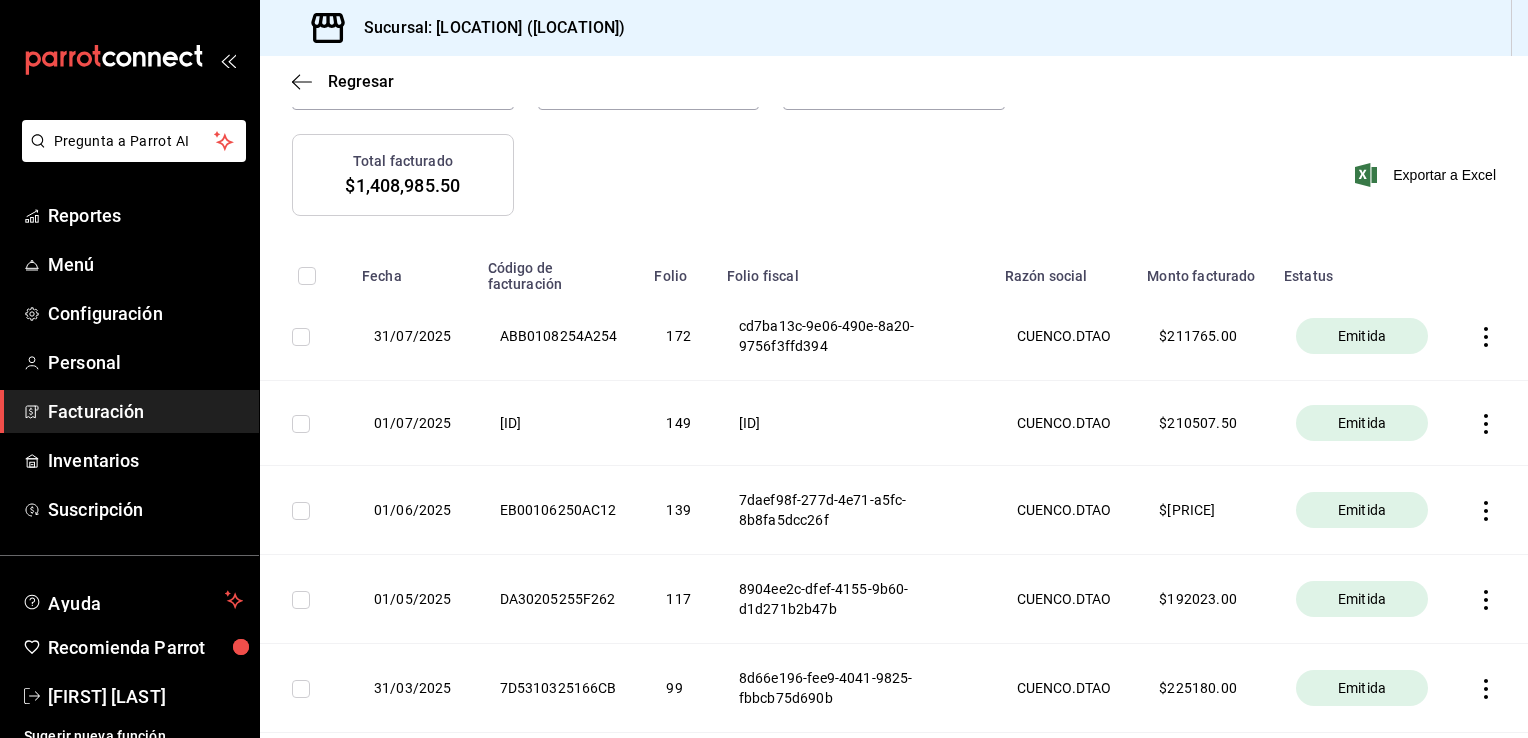 click 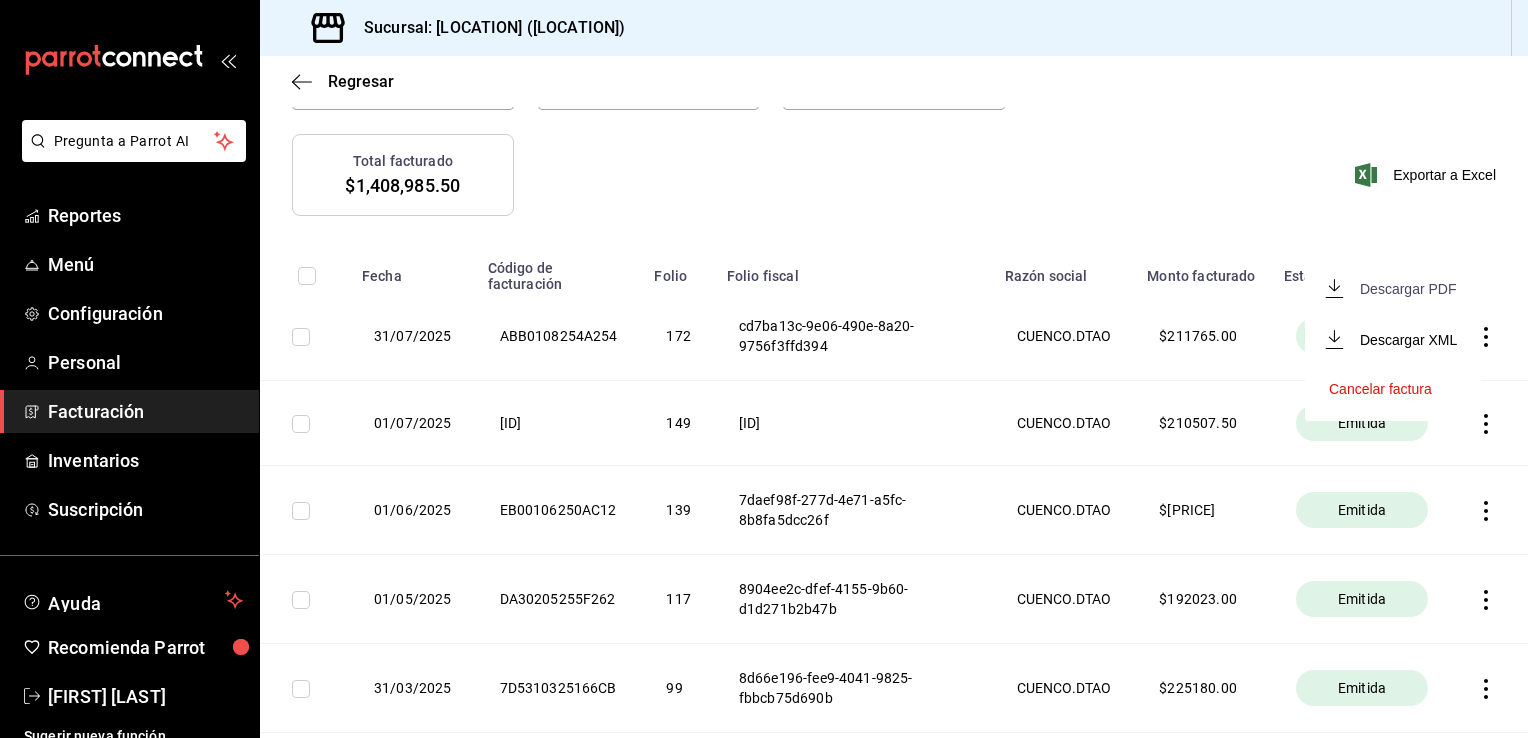 click on "Descargar PDF" at bounding box center (1408, 289) 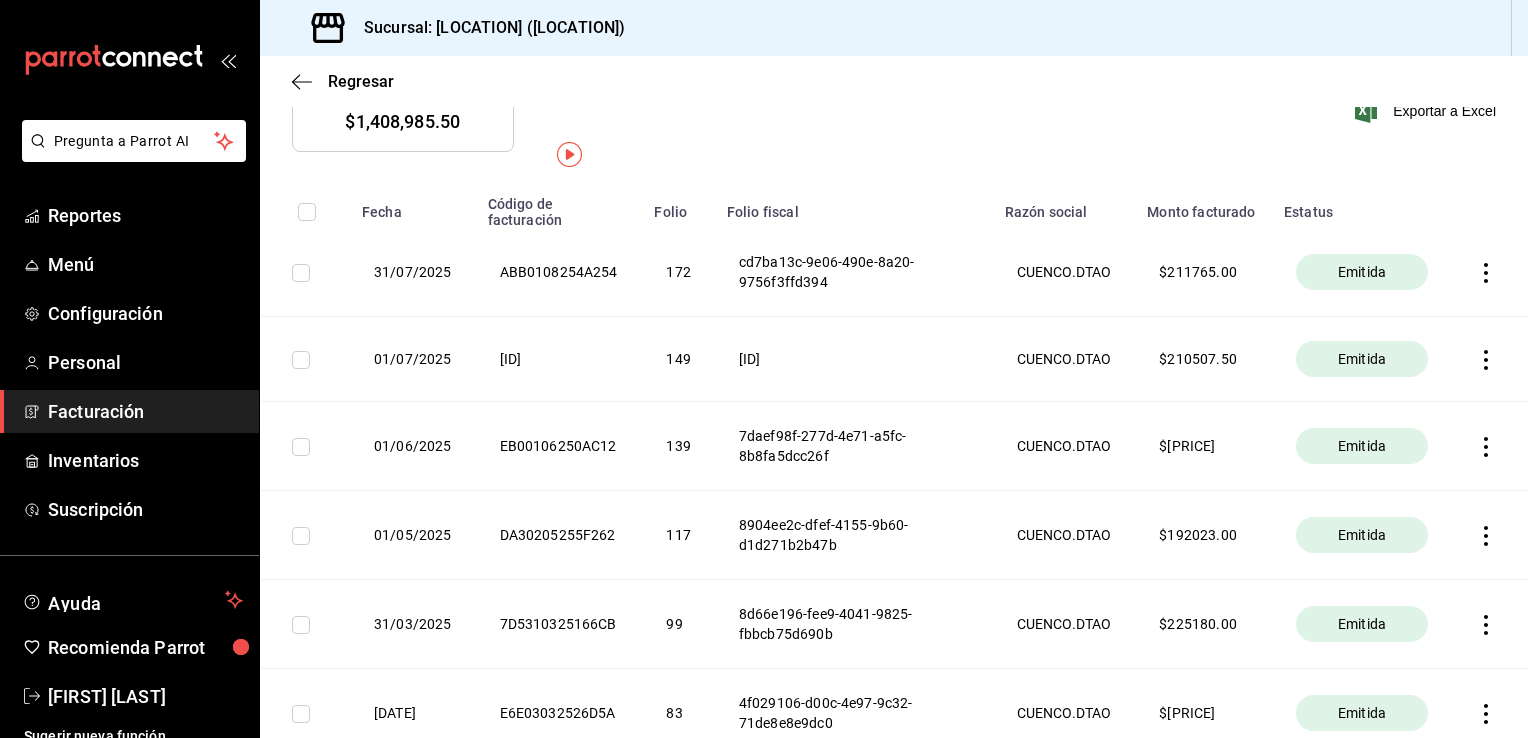 scroll, scrollTop: 0, scrollLeft: 0, axis: both 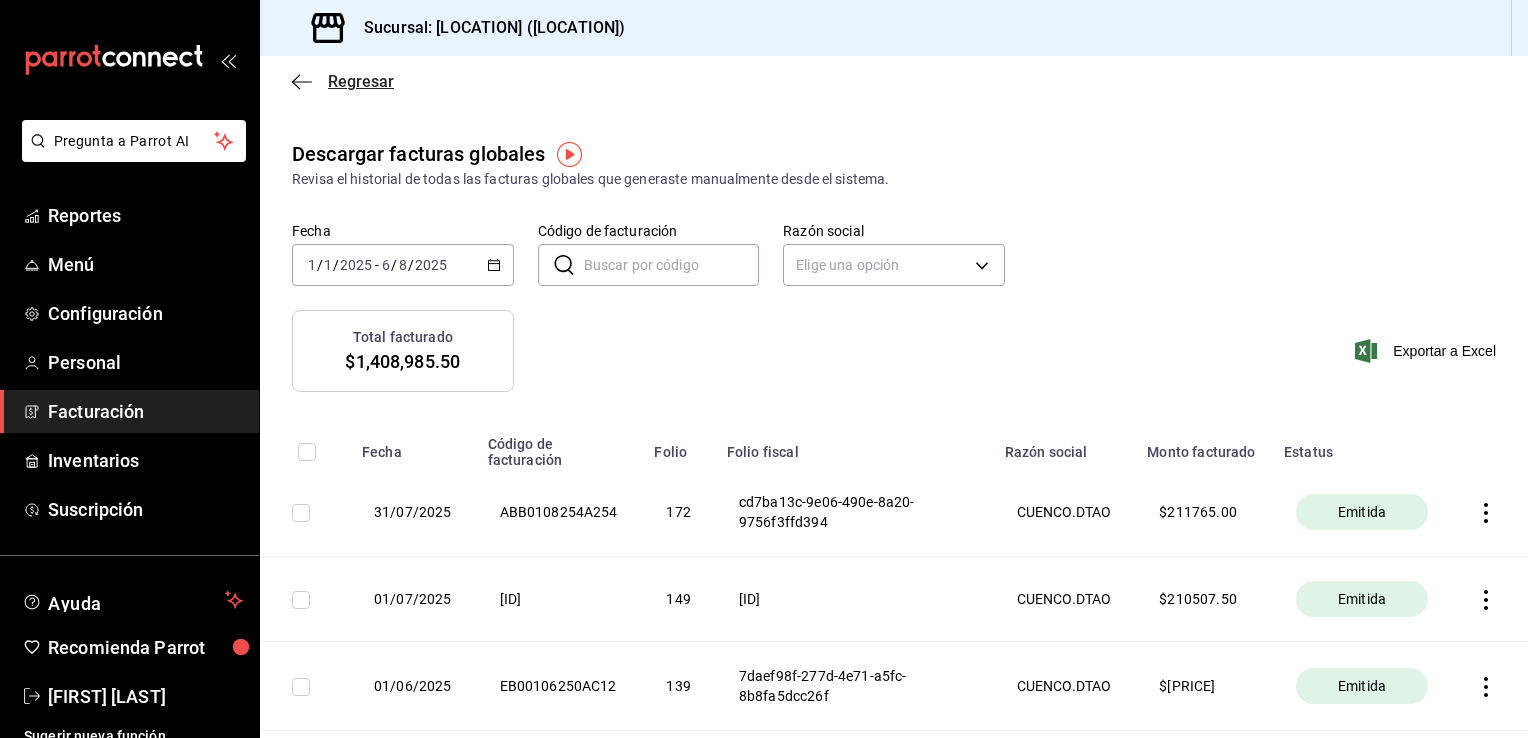 click 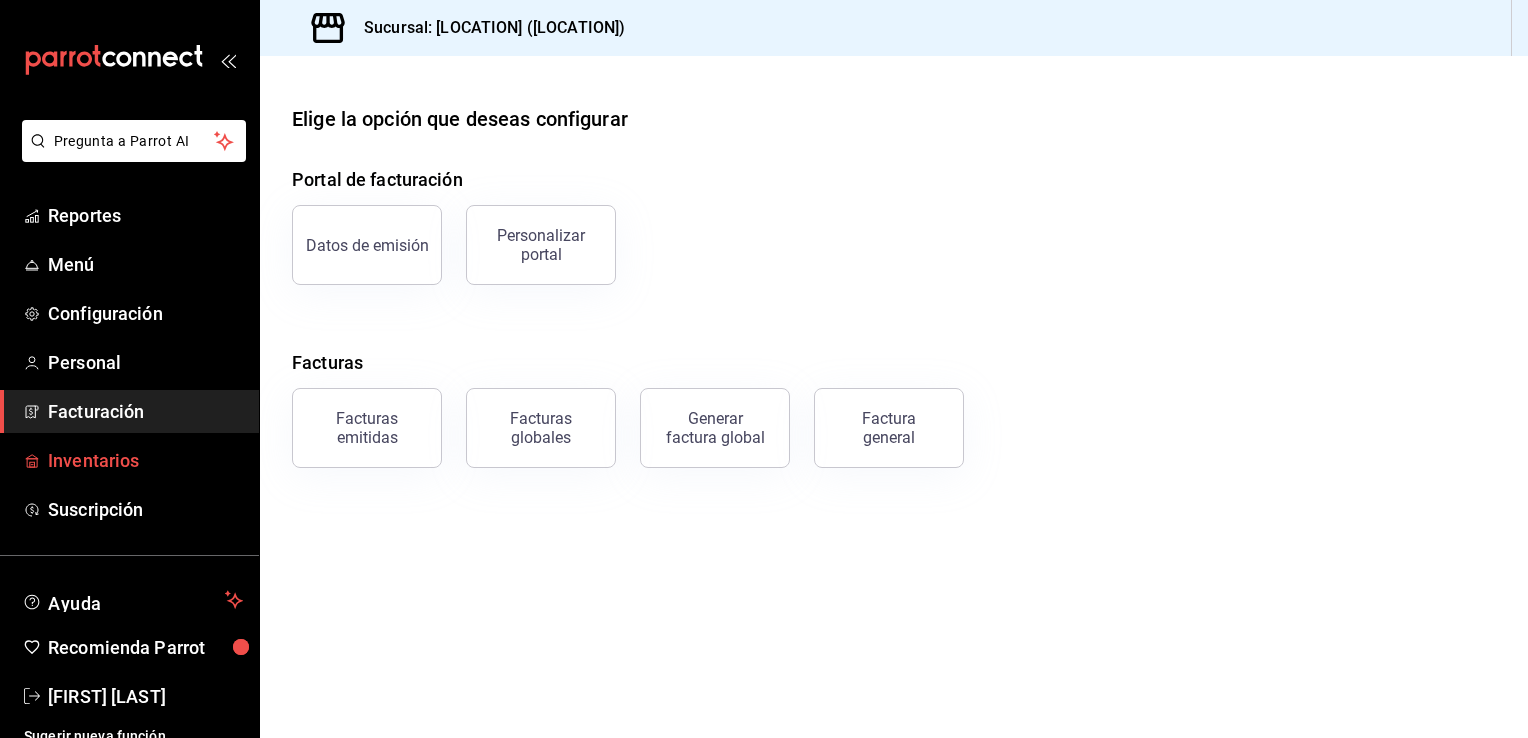 click on "Inventarios" at bounding box center (145, 460) 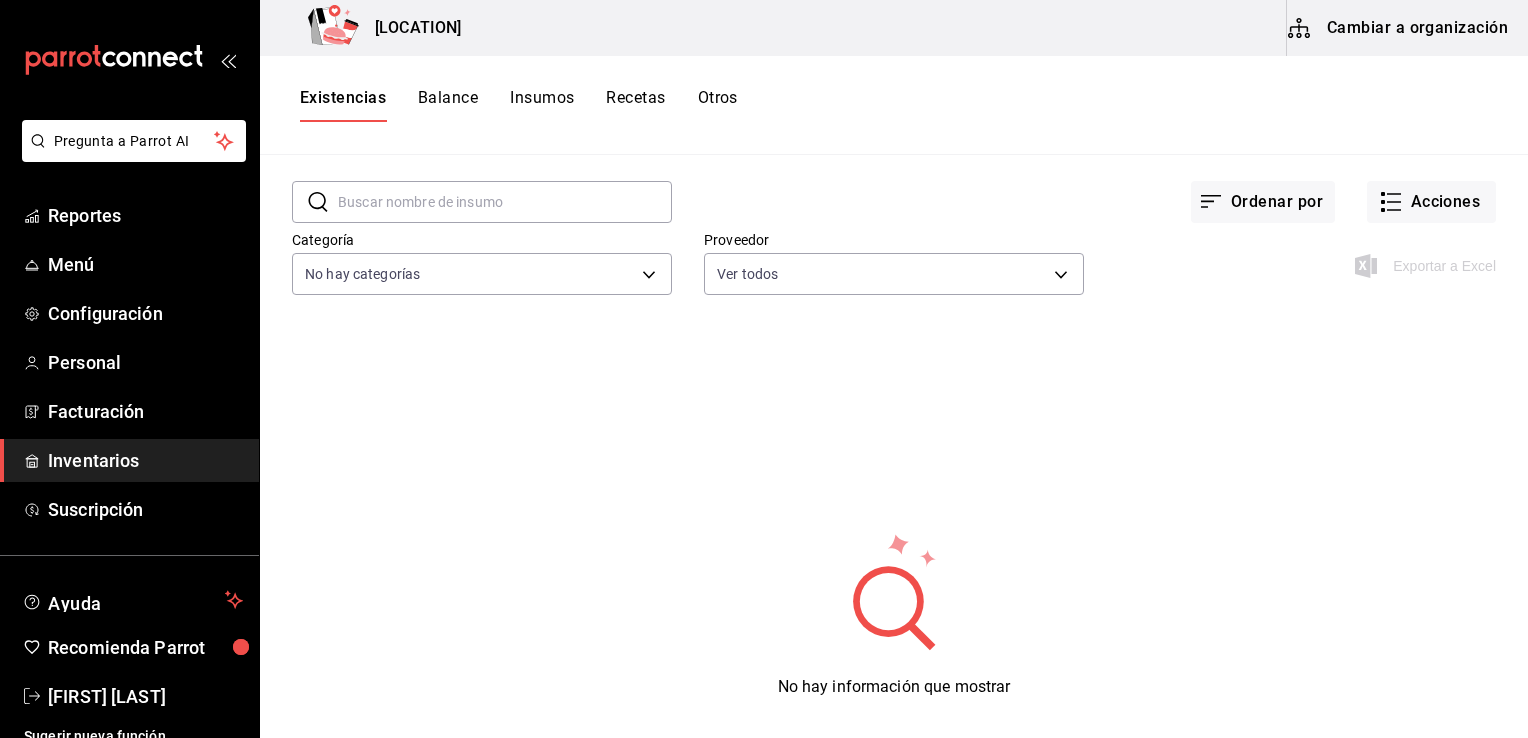 scroll, scrollTop: 0, scrollLeft: 0, axis: both 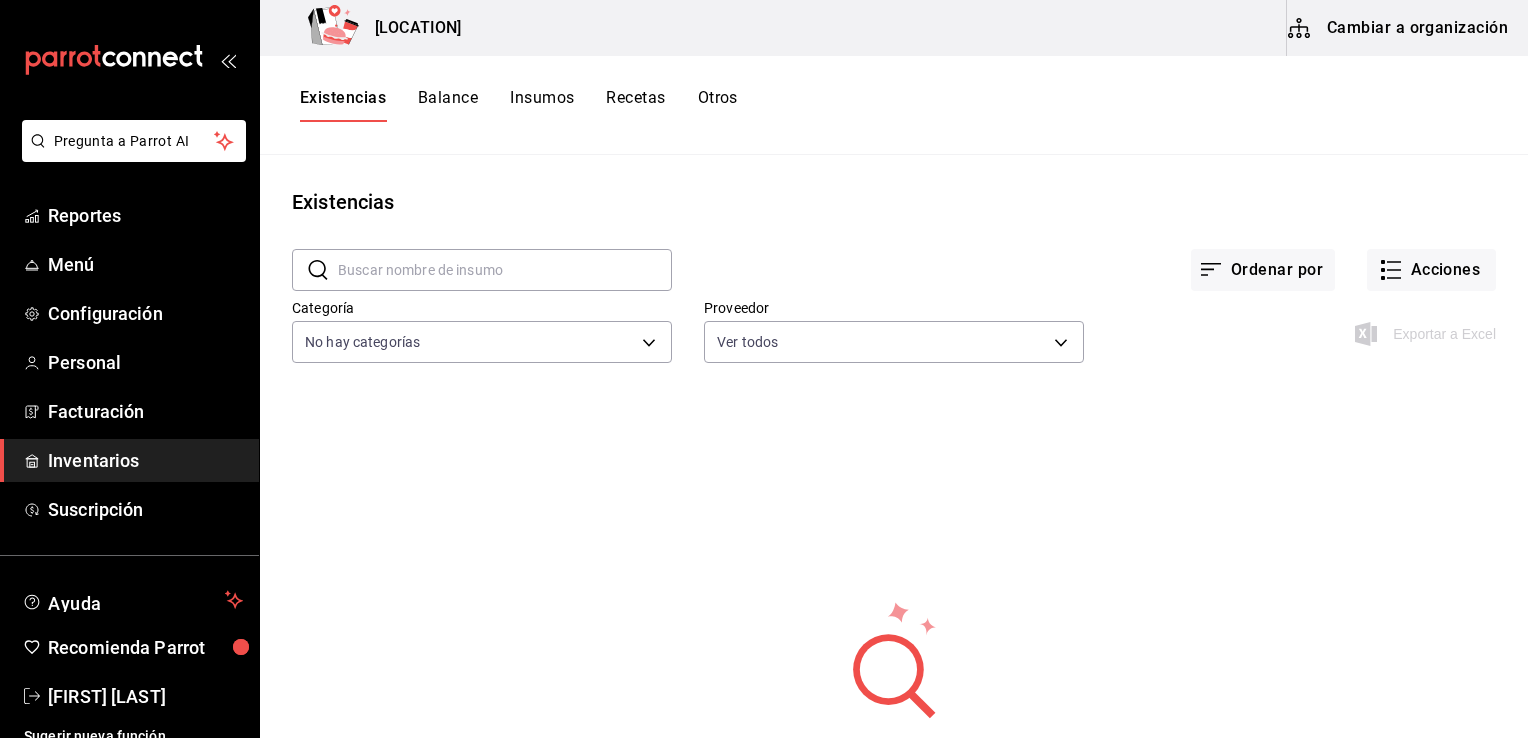 click on "Balance" at bounding box center (448, 105) 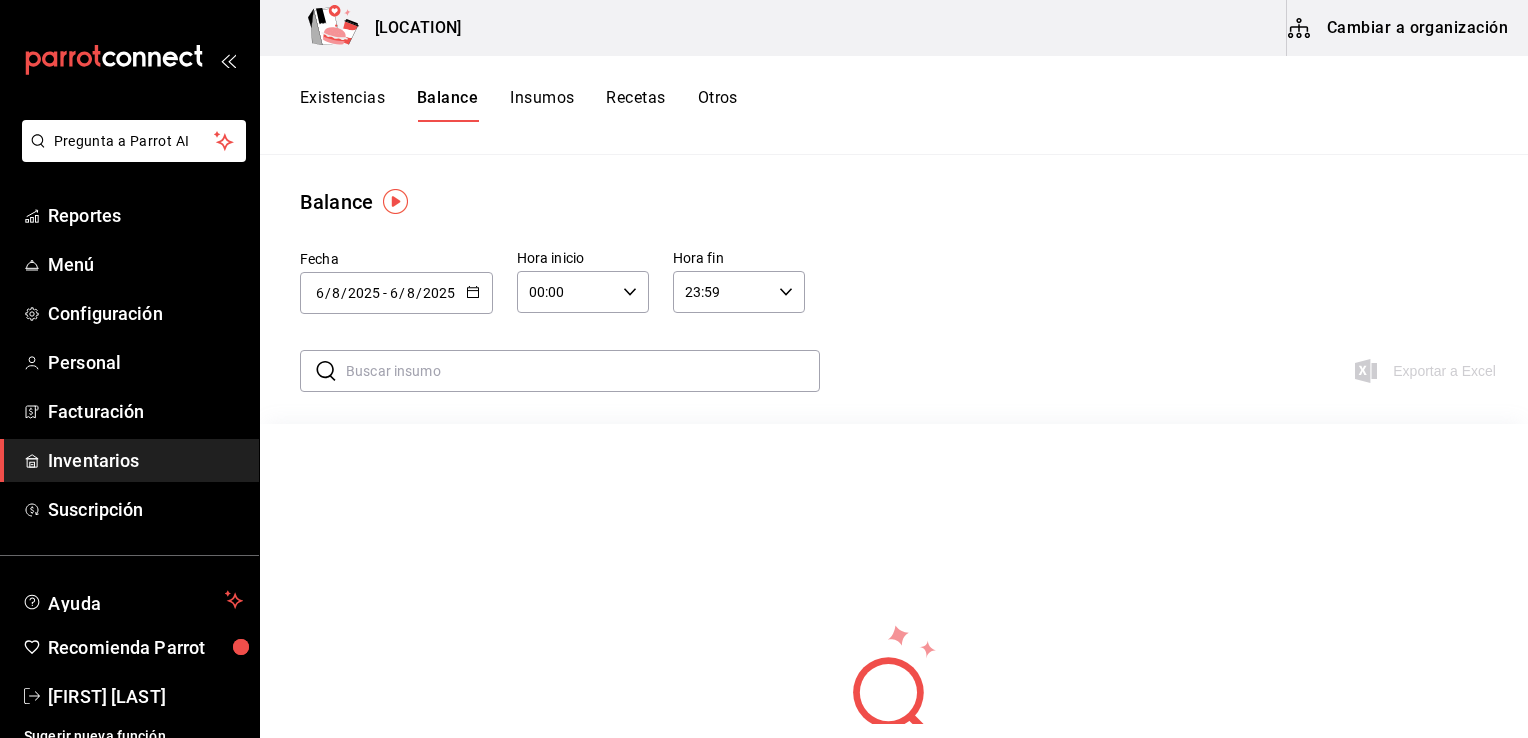 click on "Insumos" at bounding box center [542, 105] 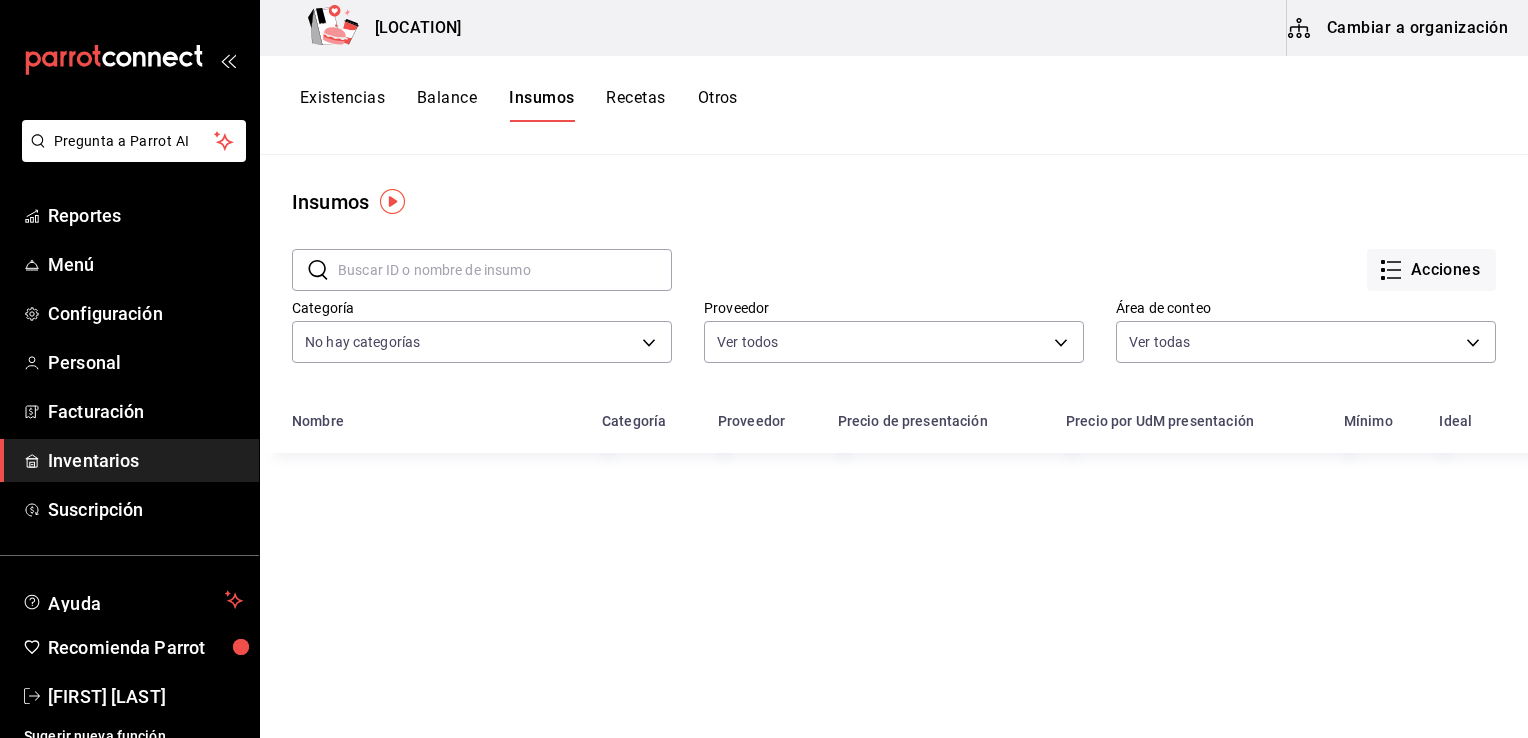 click on "Recetas" at bounding box center [635, 105] 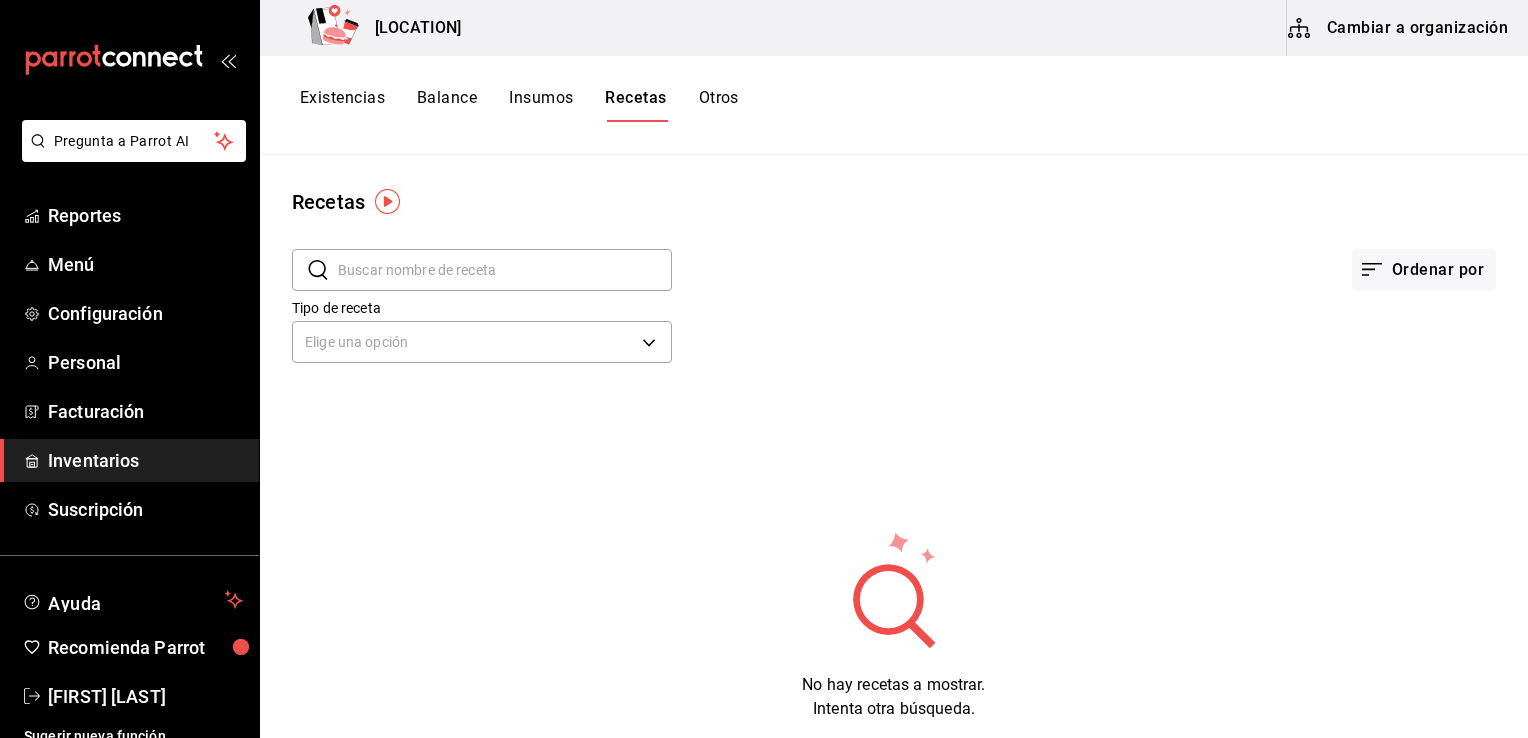 click on "Otros" at bounding box center [719, 105] 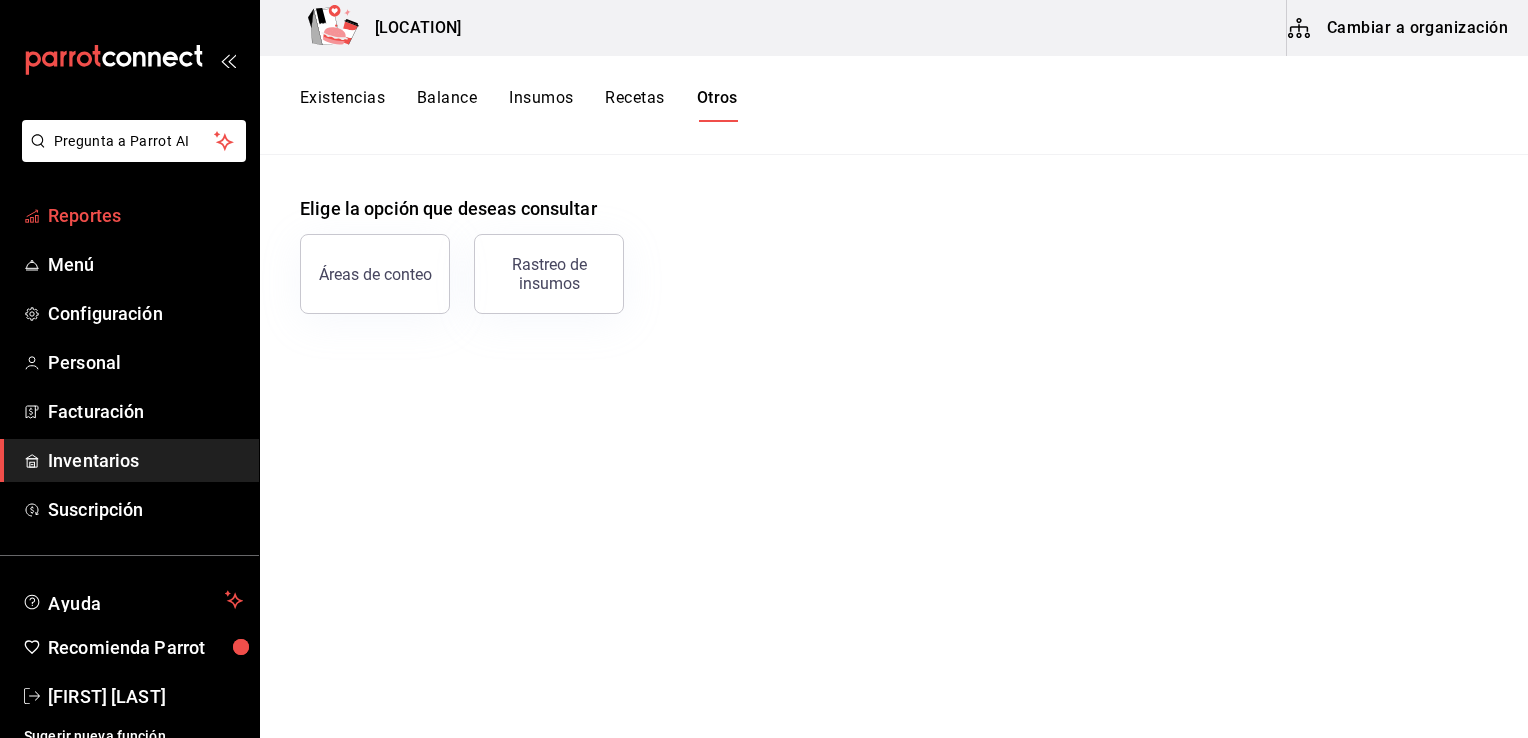 click on "Reportes" at bounding box center (145, 215) 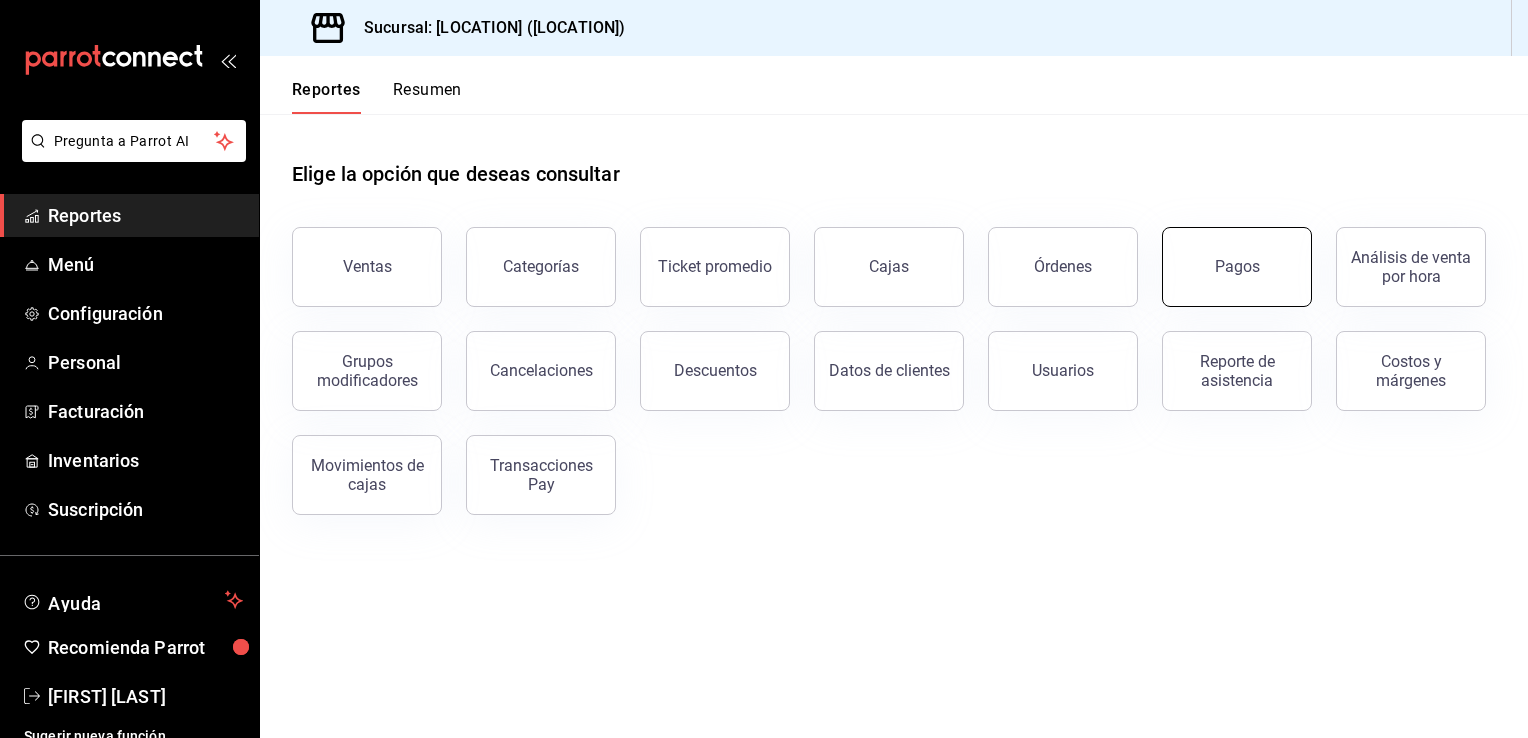 click on "Pagos" at bounding box center [1237, 267] 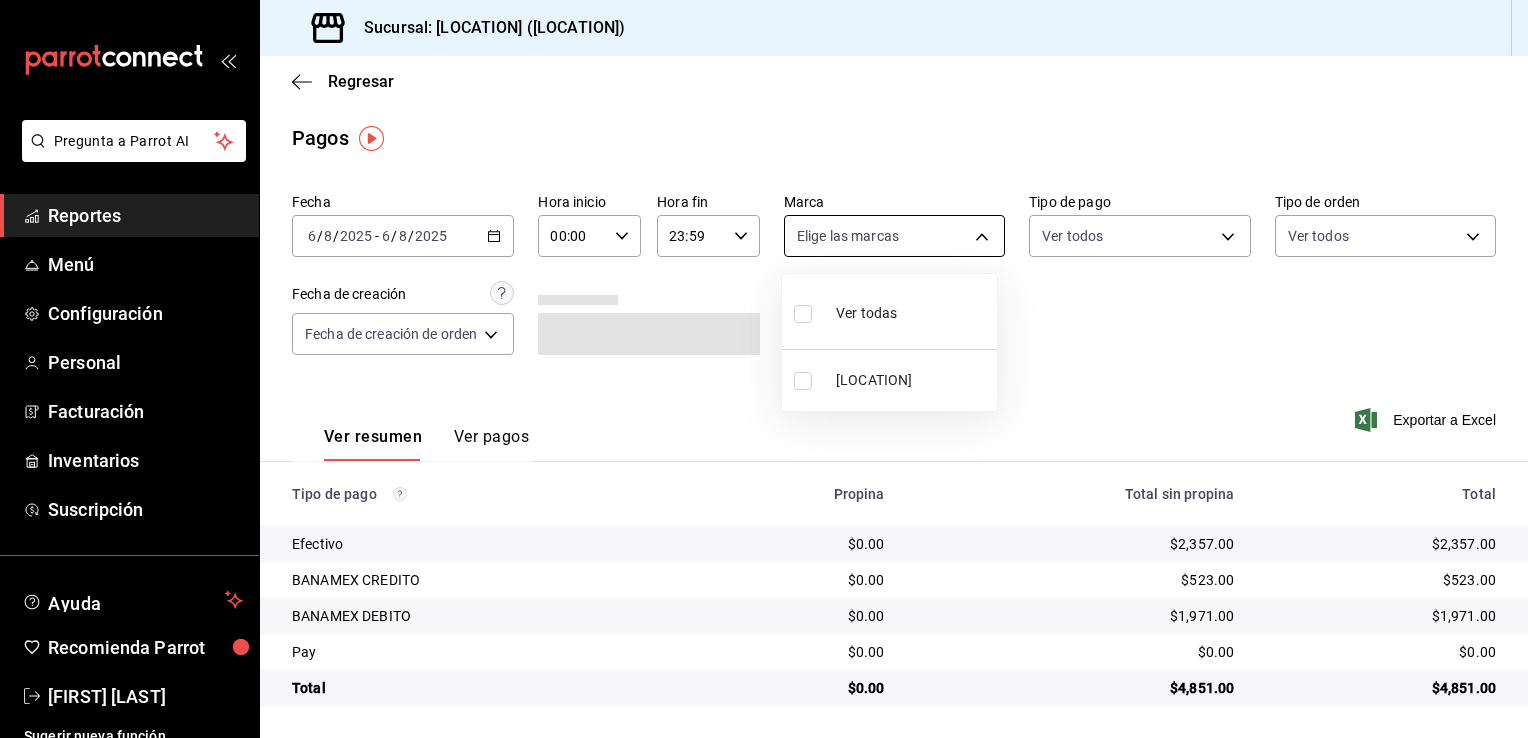 click on "Pregunta a Parrot AI Reportes   Menú   Configuración   Personal   Facturación   Inventarios   Suscripción   Ayuda Recomienda Parrot   [NAME]   Sugerir nueva función   Sucursal: [LOCATION] ([LOCATION]) Regresar Pagos Fecha [DATE] [DATE] - [DATE] [DATE] Hora inicio [TIME] Hora inicio Hora fin [TIME] Hora fin Marca Elige las marcas Tipo de pago Ver todos Tipo de orden Ver todos Fecha de creación   Fecha de creación de orden ORDER Ver resumen Ver pagos Exportar a Excel Tipo de pago   Propina Total sin propina Total Efectivo $0.00 $2,357.00 $2,357.00 BANAMEX CREDITO $0.00 $523.00 $523.00 BANAMEX DEBITO $0.00 $1,971.00 $1,971.00 Pay $0.00 $0.00 $0.00 Total $0.00 $4,851.00 $4,851.00 GANA 1 MES GRATIS EN TU SUSCRIPCIÓN AQUÍ ¿Recuerdas cómo empezó tu restaurante?
Hoy puedes ayudar a un colega a tener el mismo cambio que tú viviste.
Recomienda Parrot directamente desde tu Portal Administrador.
Es fácil y rápido.
🎁 Por cada restaurante que se una, ganas 1 mes gratis. Ir a video" at bounding box center [764, 369] 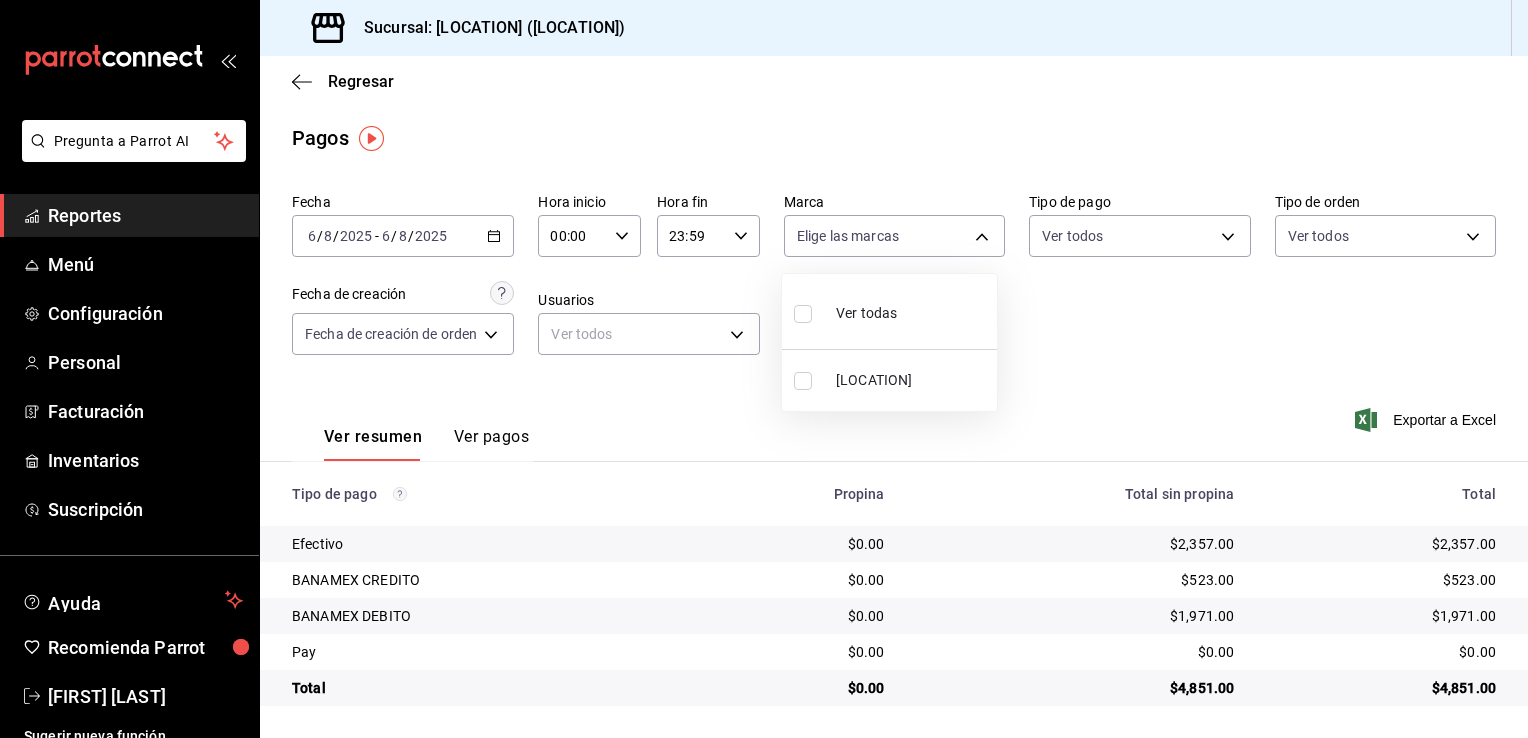 click at bounding box center [764, 369] 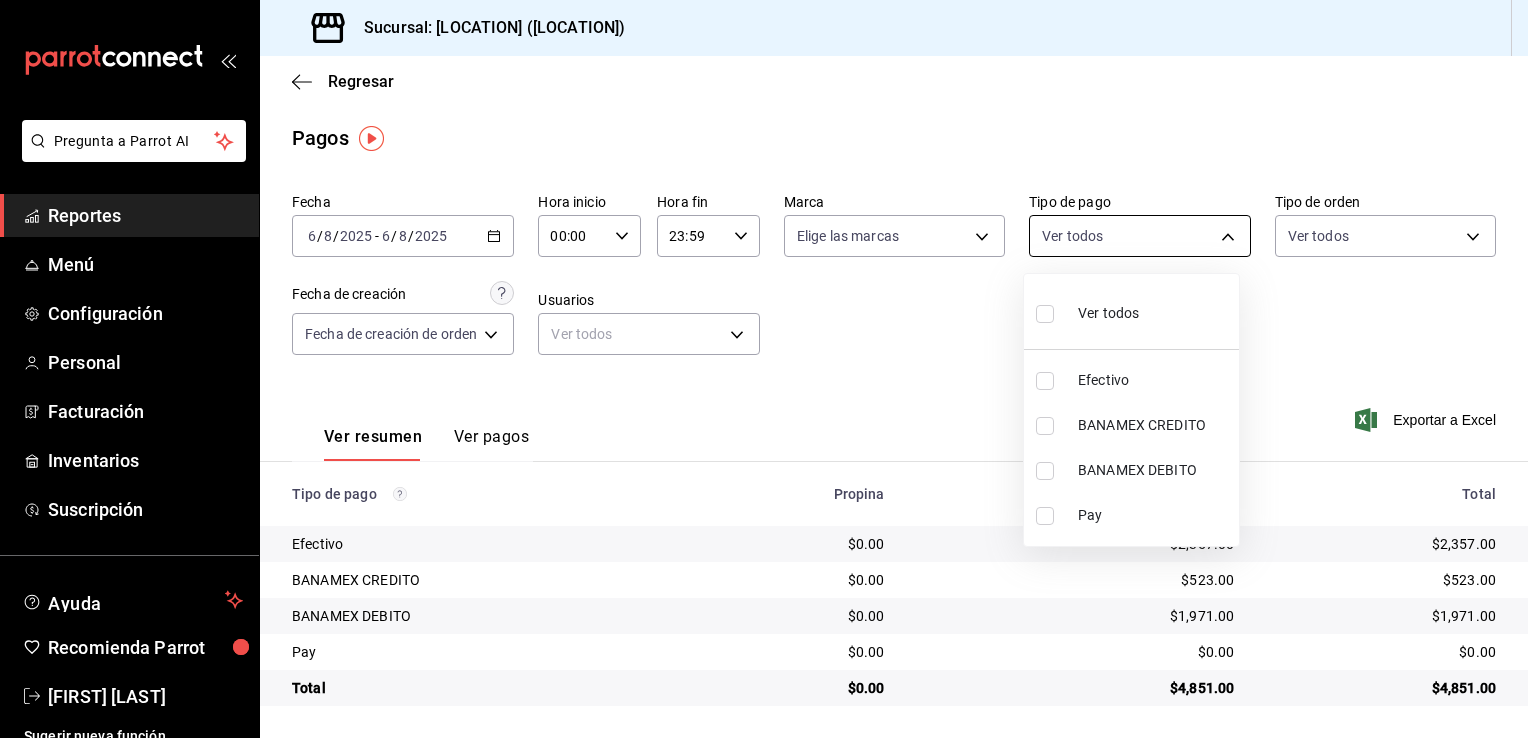 click on "Pregunta a Parrot AI Reportes   Menú   Configuración   Personal   Facturación   Inventarios   Suscripción   Ayuda Recomienda Parrot   [FIRST] [LAST]   Sugerir nueva función   Sucursal: [LOCATION] Regresar Pagos Fecha [DATE] [DATE] - [DATE] [DATE] Hora inicio [TIME] Hora inicio Hora fin [TIME] Hora fin Marca Elige las marcas Tipo de pago Ver todos Tipo de orden Ver todos Fecha de creación   Fecha de creación de orden ORDER Usuarios Ver todos null Ver resumen Ver pagos Exportar a Excel Tipo de pago   Propina Total sin propina Total Efectivo $0.00 $2,357.00 $2,357.00 BANAMEX CREDITO $0.00 $523.00 $523.00 BANAMEX DEBITO $0.00 $1,971.00 $1,971.00 Pay $0.00 $0.00 $0.00 Total $0.00 $4,851.00 $4,851.00 GANA 1 MES GRATIS EN TU SUSCRIPCIÓN AQUÍ Ver video tutorial Ir a video Pregunta a Parrot AI Reportes   Menú   Configuración   Personal   Facturación   Inventarios   Suscripción   Ayuda Recomienda Parrot   [FIRST] [LAST]   Sugerir nueva función   Visitar centro de ayuda Ver todos" at bounding box center (764, 369) 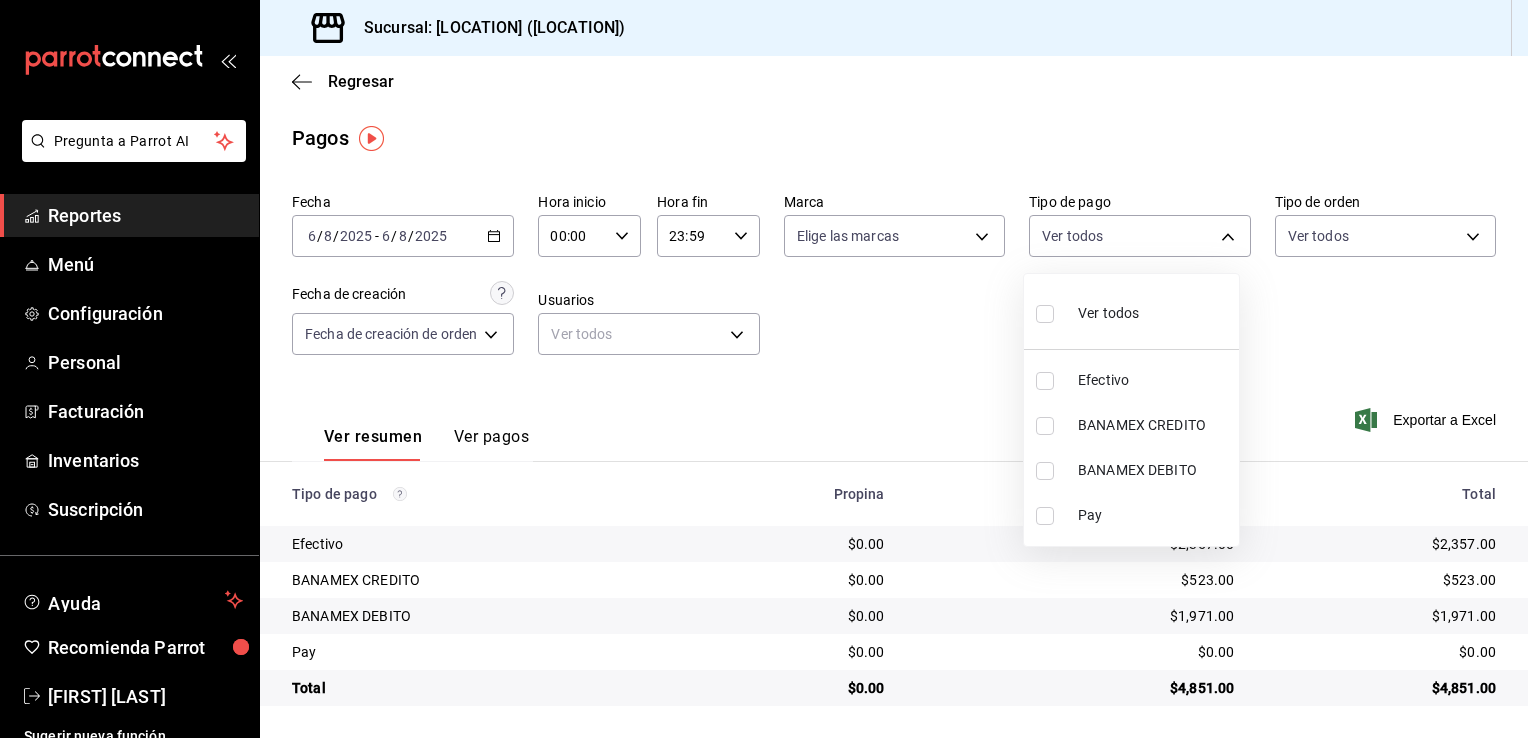 click on "Ver todos" at bounding box center [1108, 313] 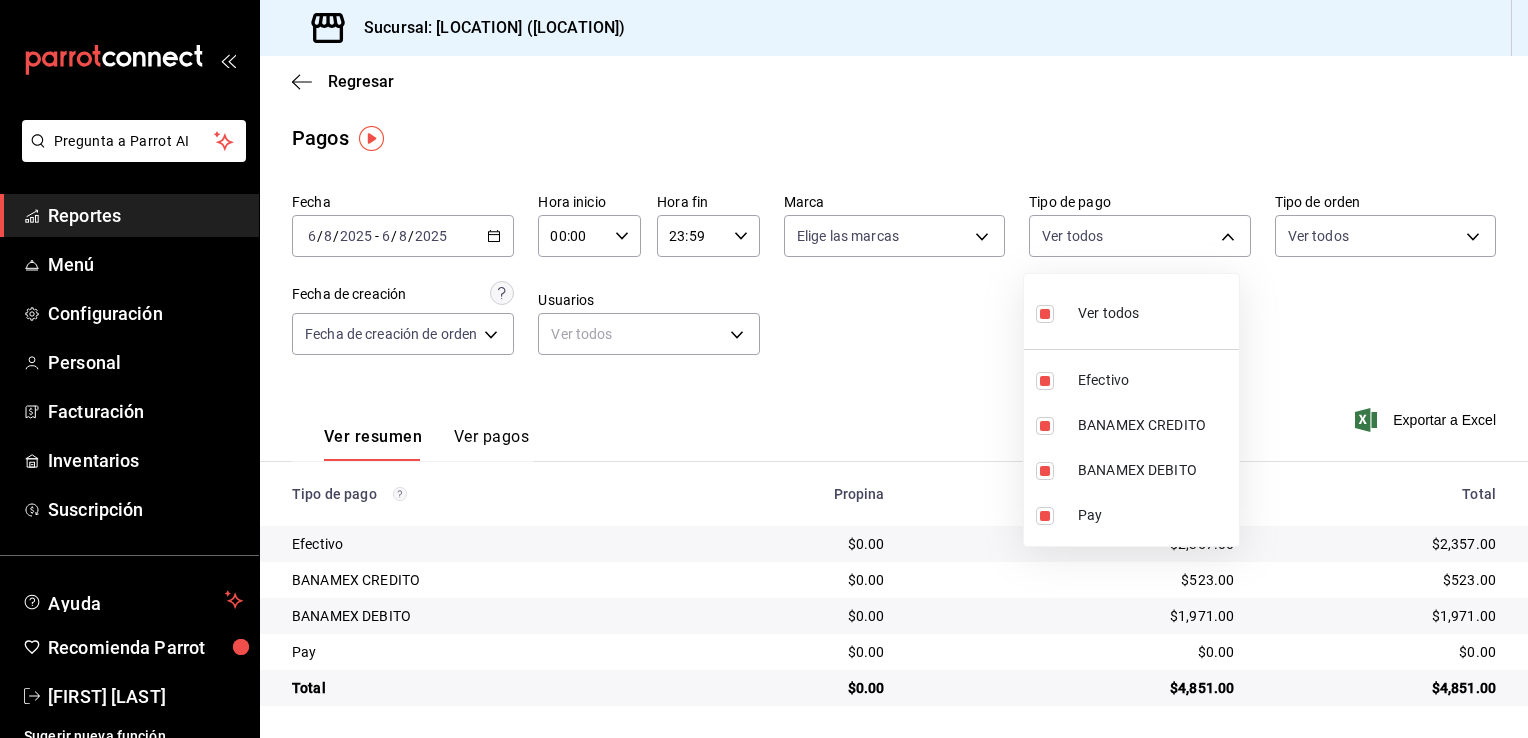 click at bounding box center [764, 369] 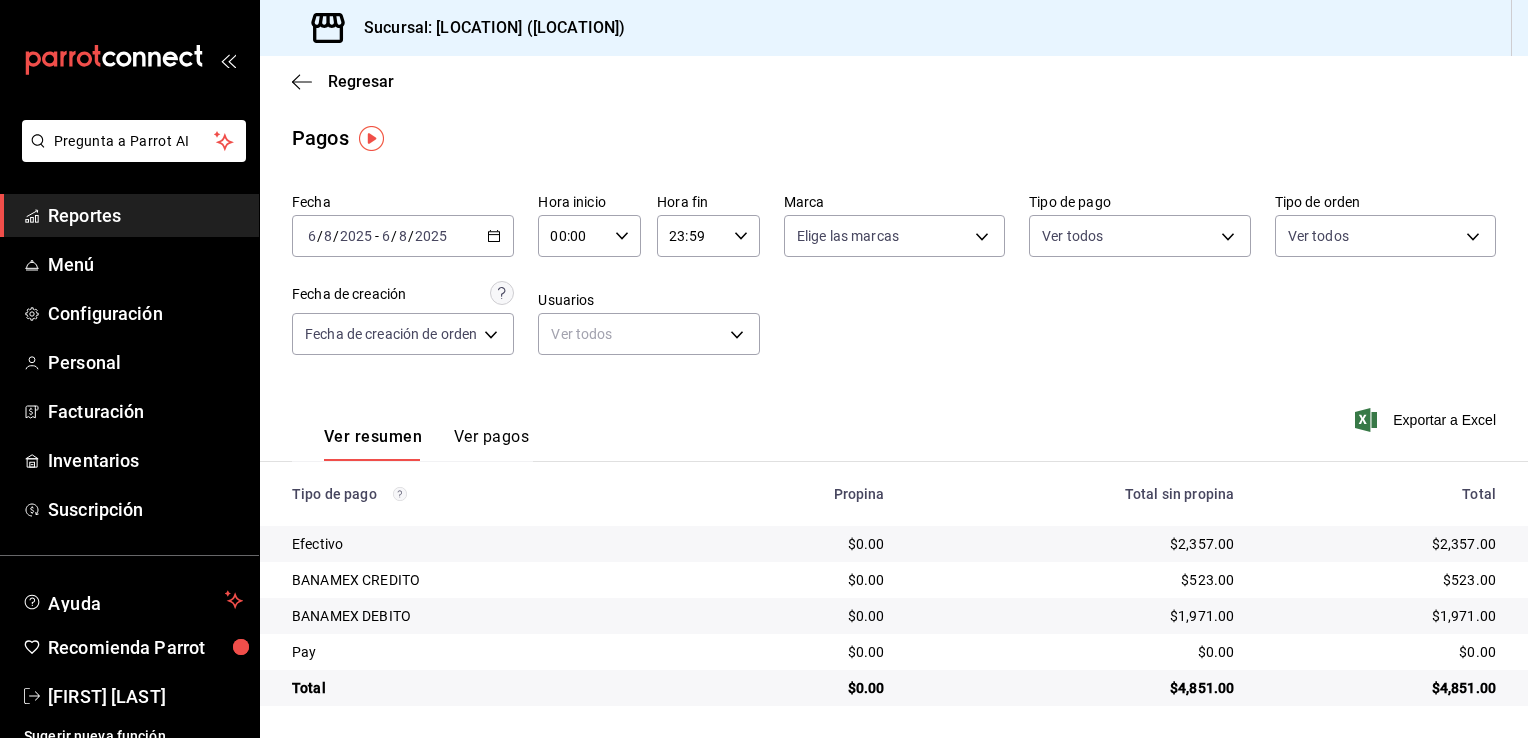 click 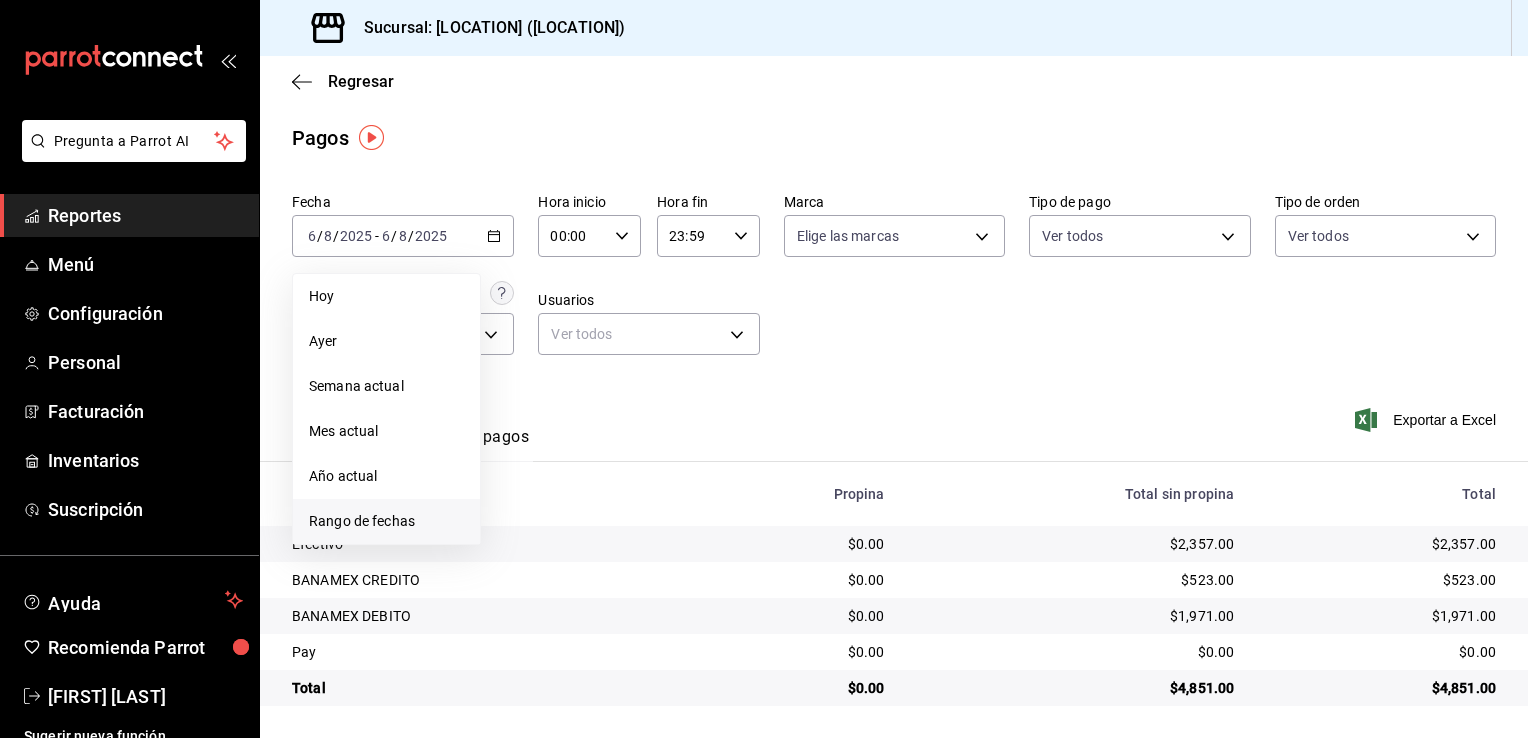 scroll, scrollTop: 0, scrollLeft: 0, axis: both 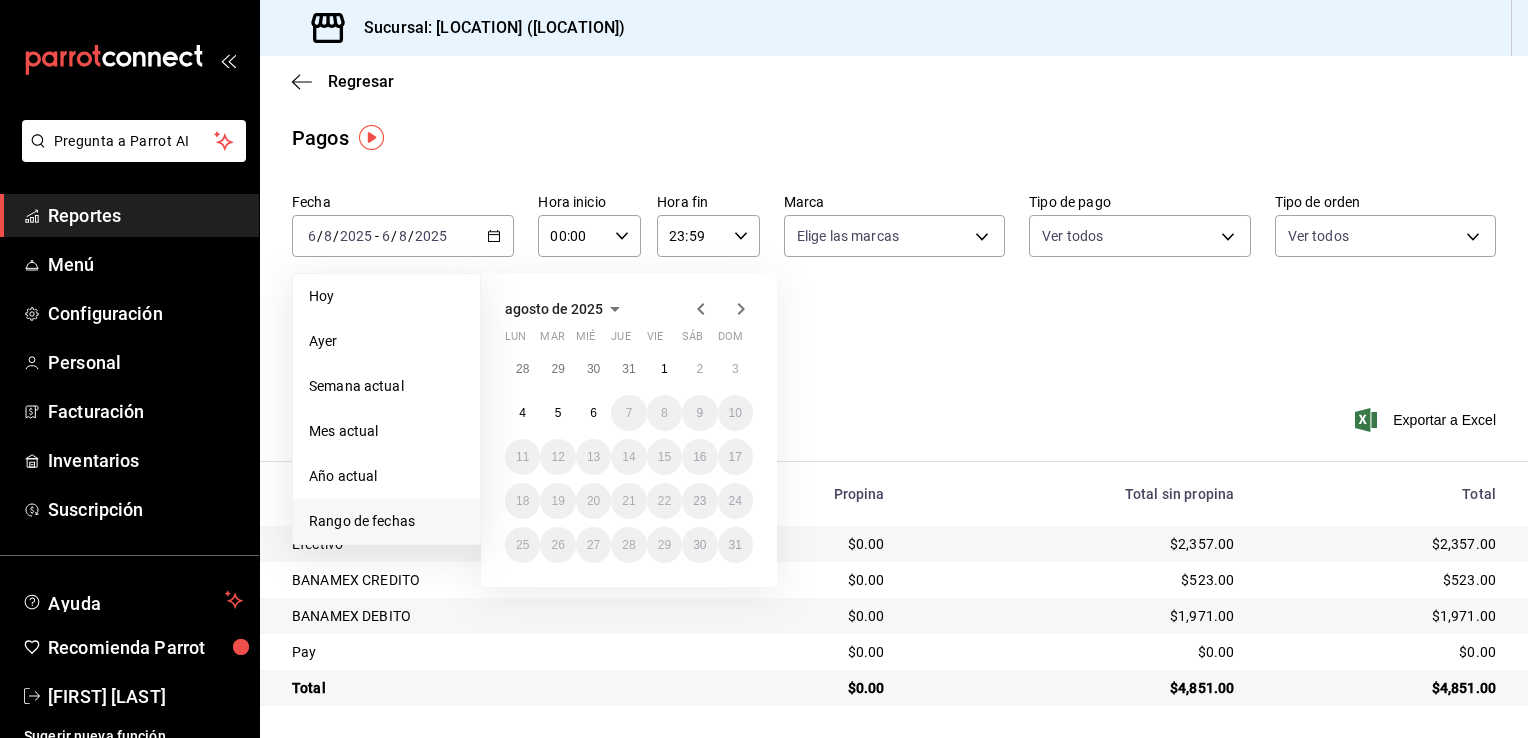 click 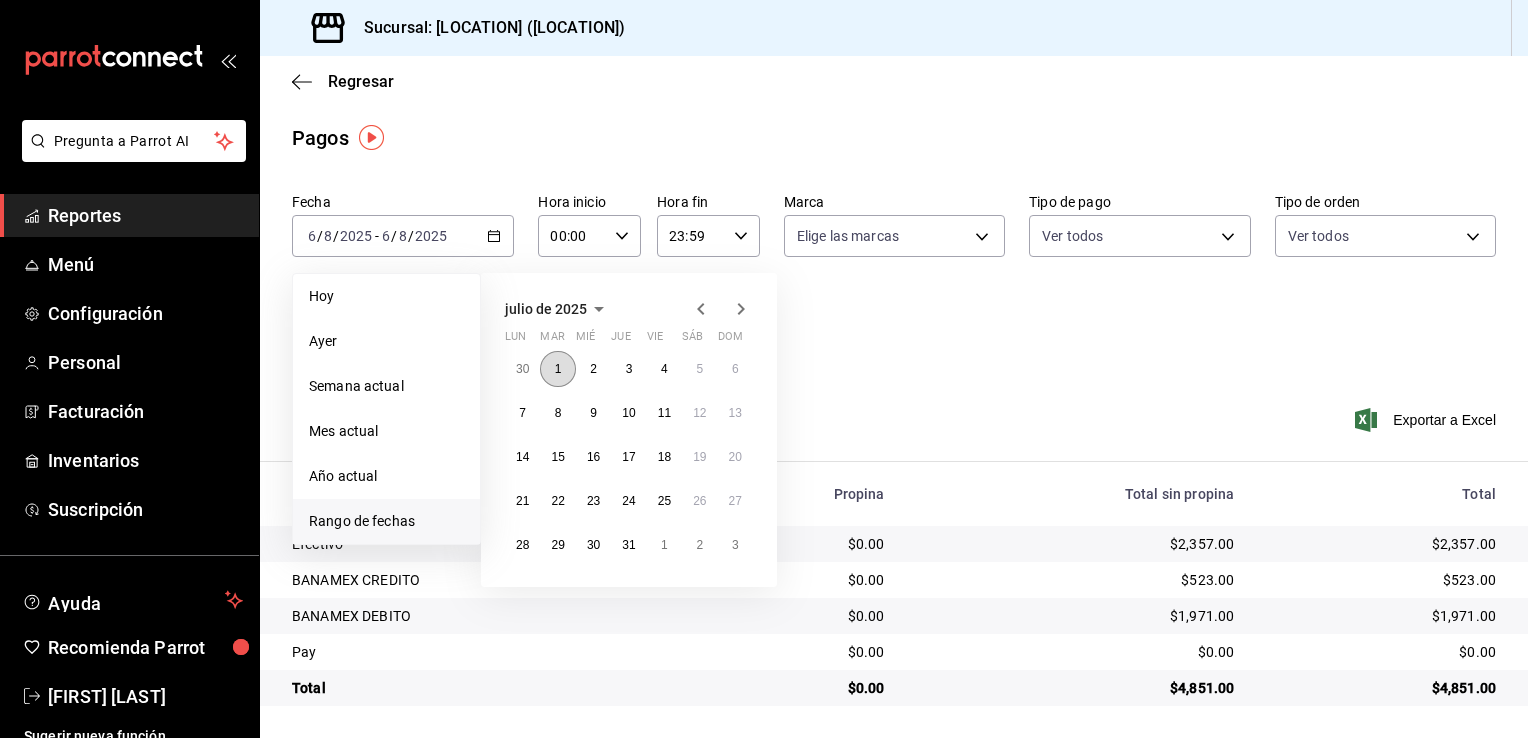 click on "1" at bounding box center (557, 369) 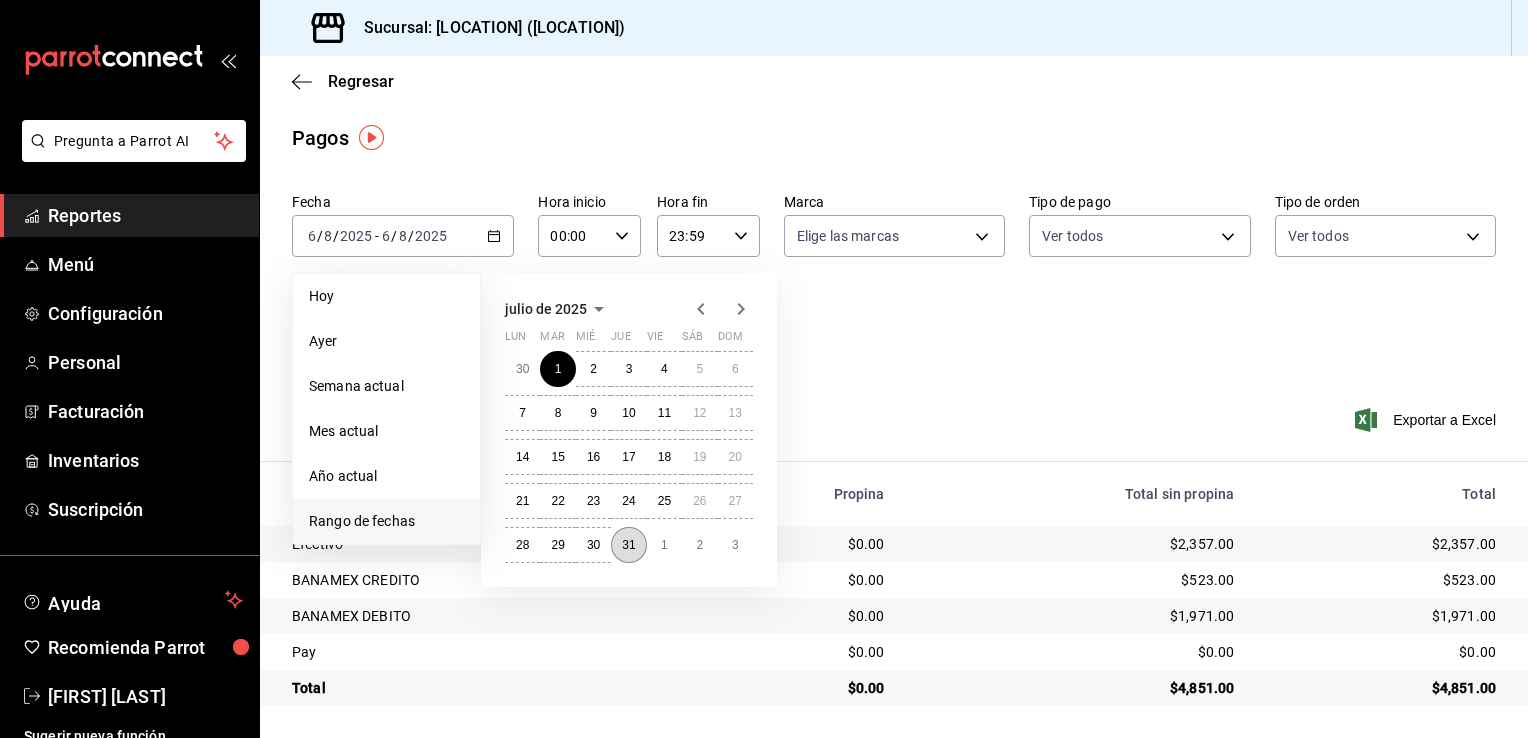 click on "31" at bounding box center (628, 545) 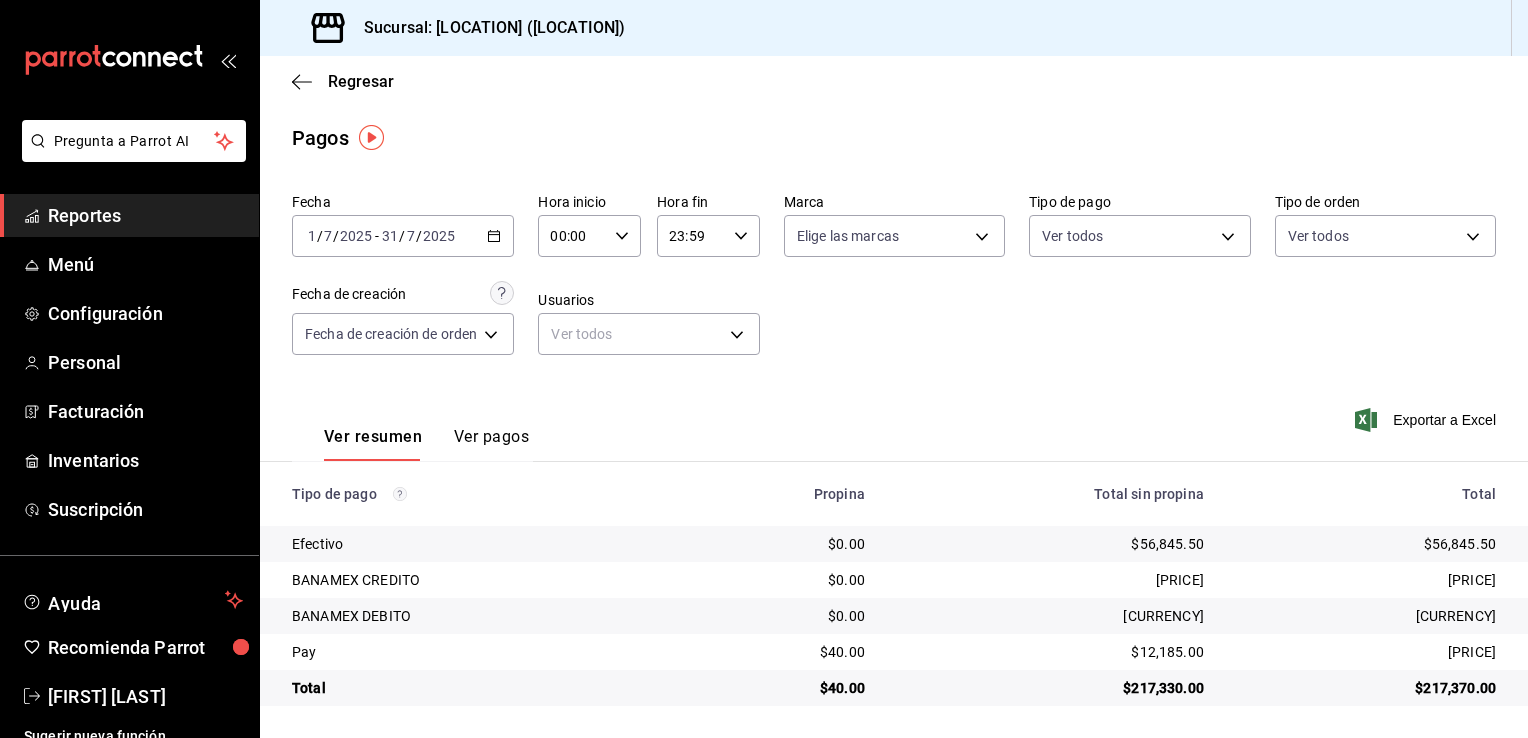 click on "$217,330.00" at bounding box center (1050, 688) 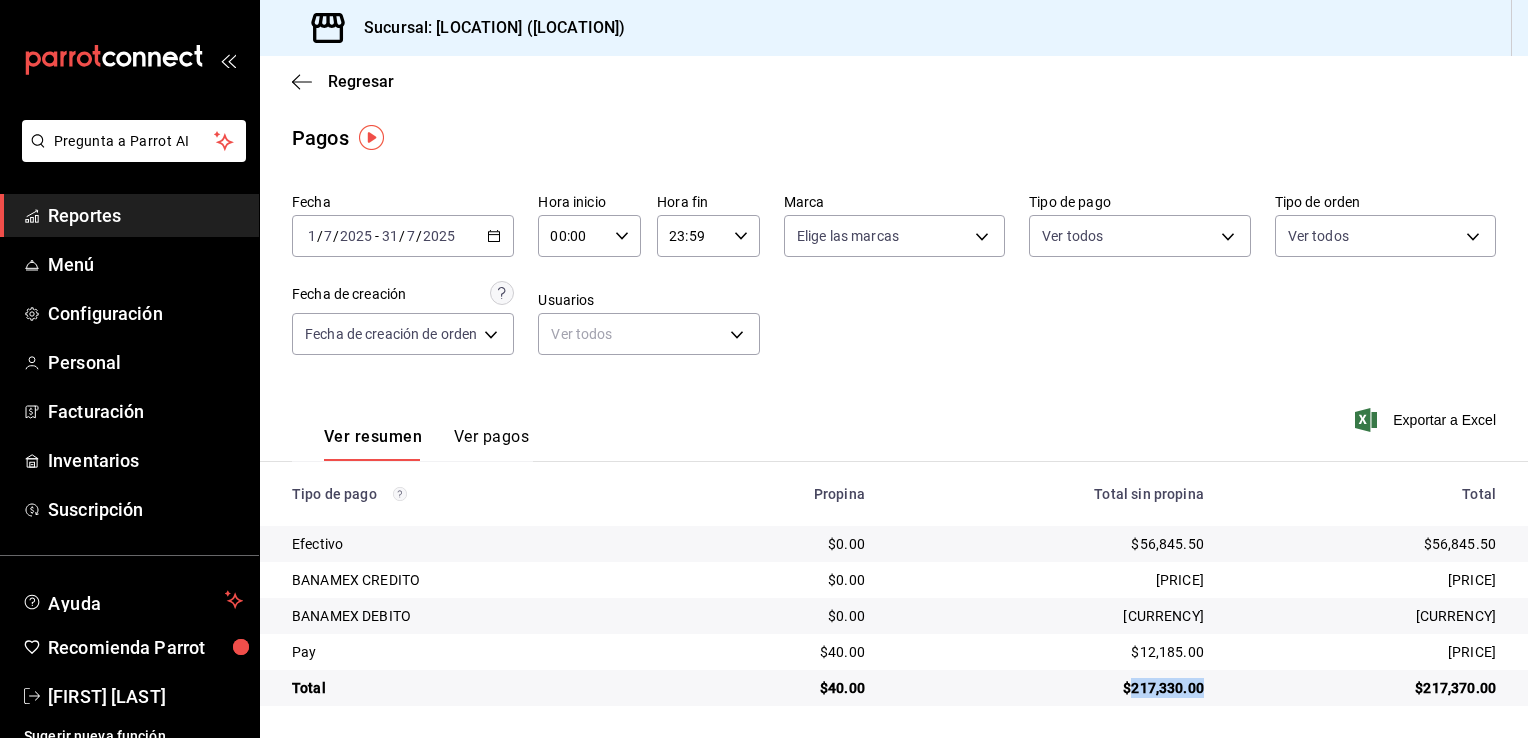 copy on "217,330.00" 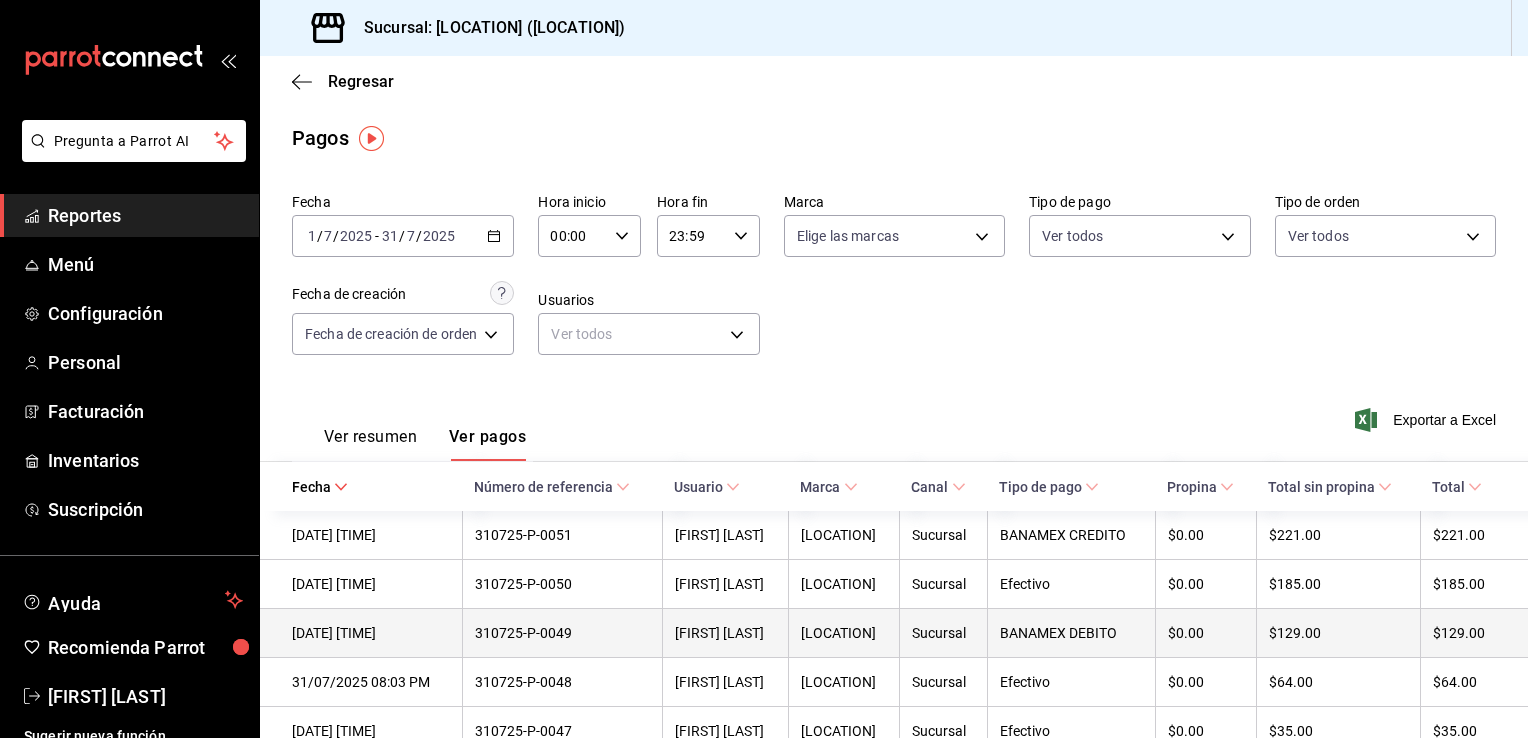 scroll, scrollTop: 0, scrollLeft: 0, axis: both 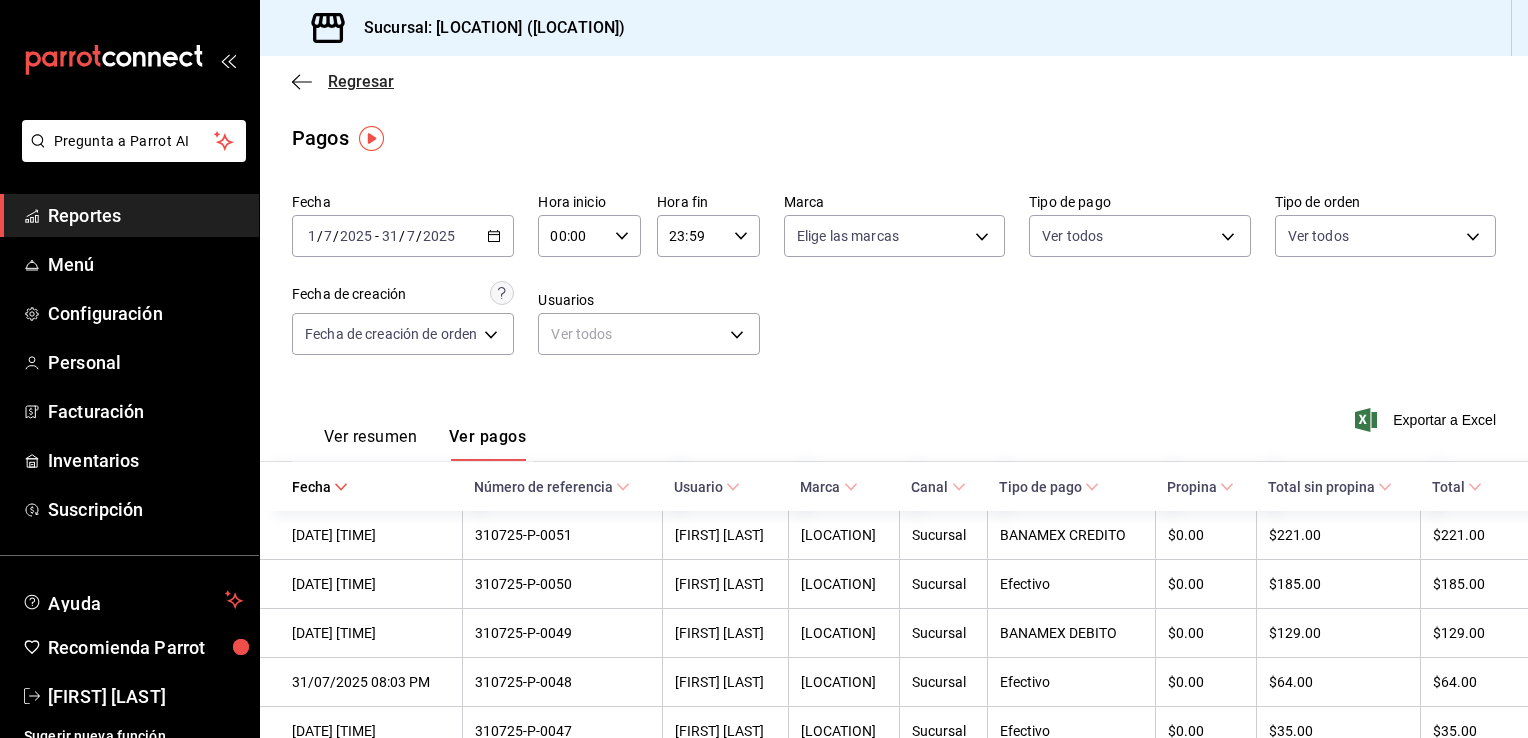 click 